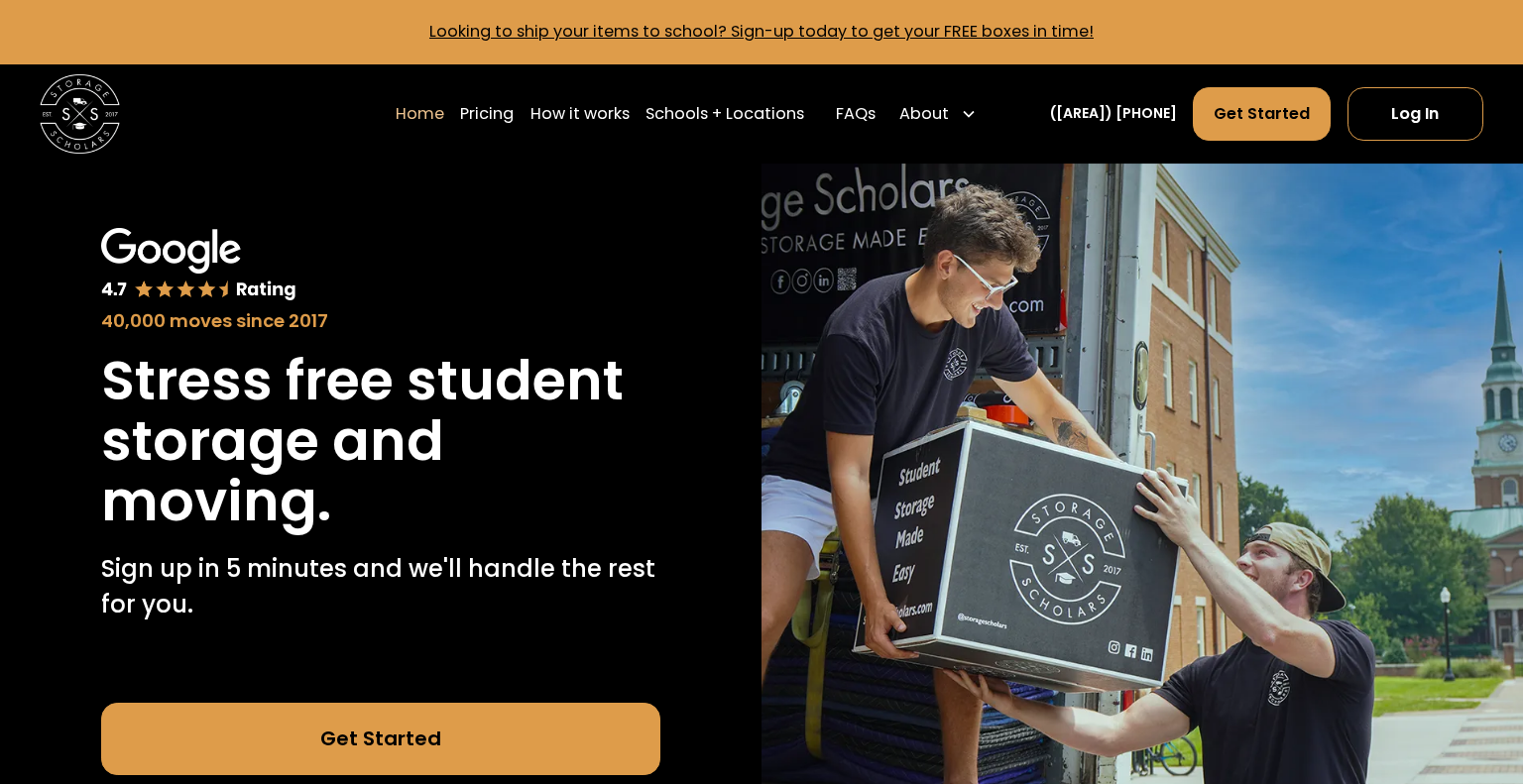 scroll, scrollTop: 1839, scrollLeft: 0, axis: vertical 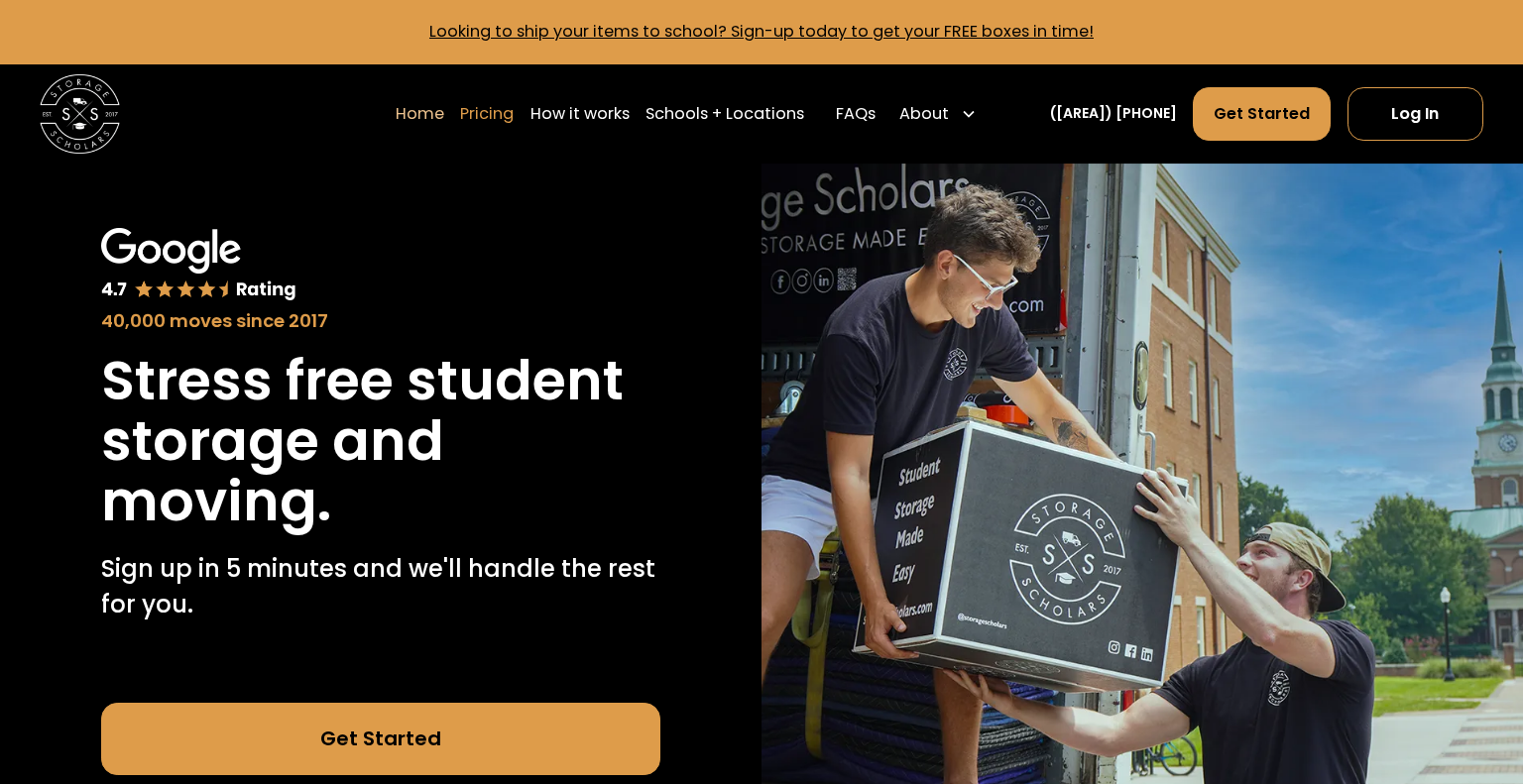 click on "Pricing" at bounding box center (487, 114) 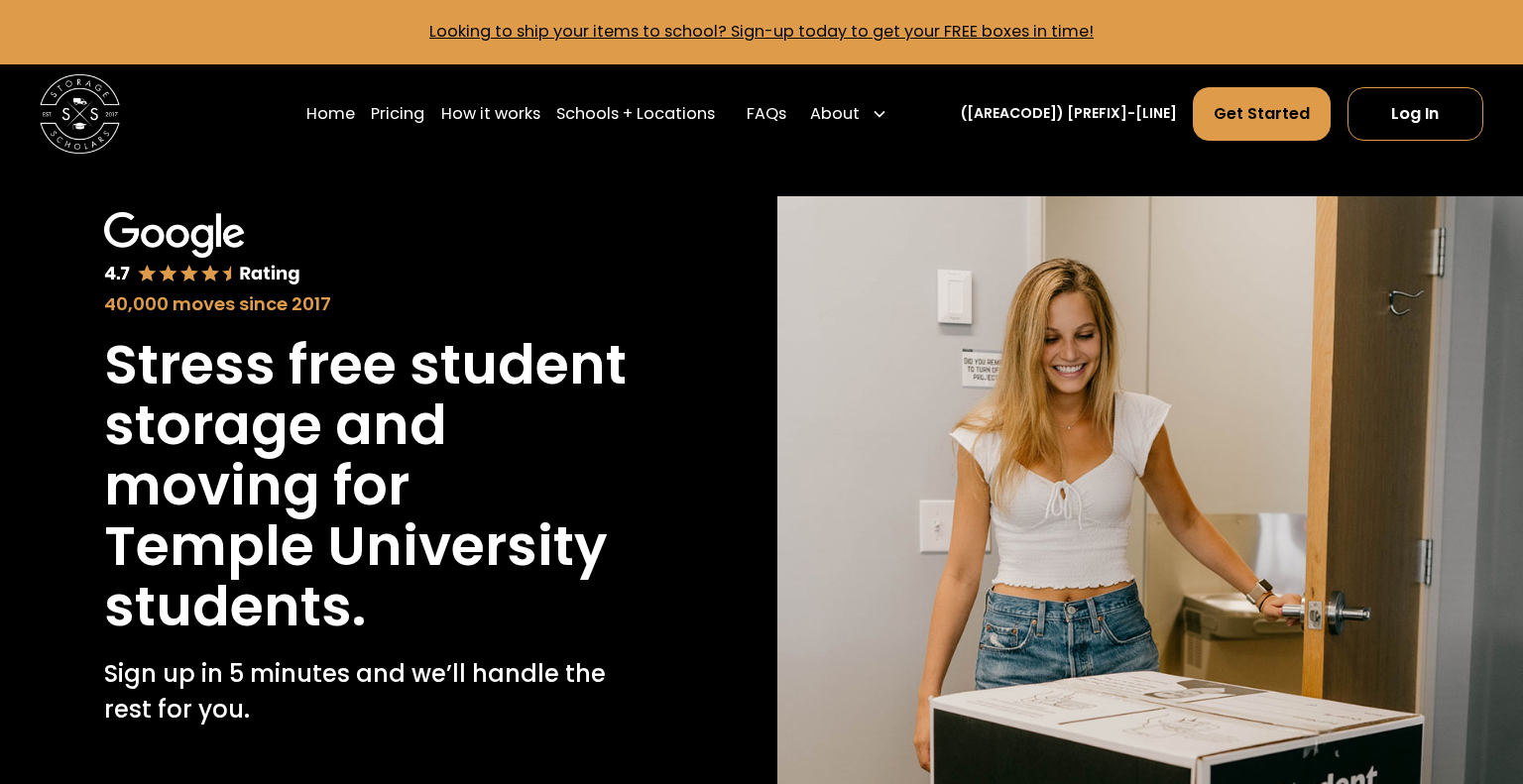 scroll, scrollTop: 0, scrollLeft: 0, axis: both 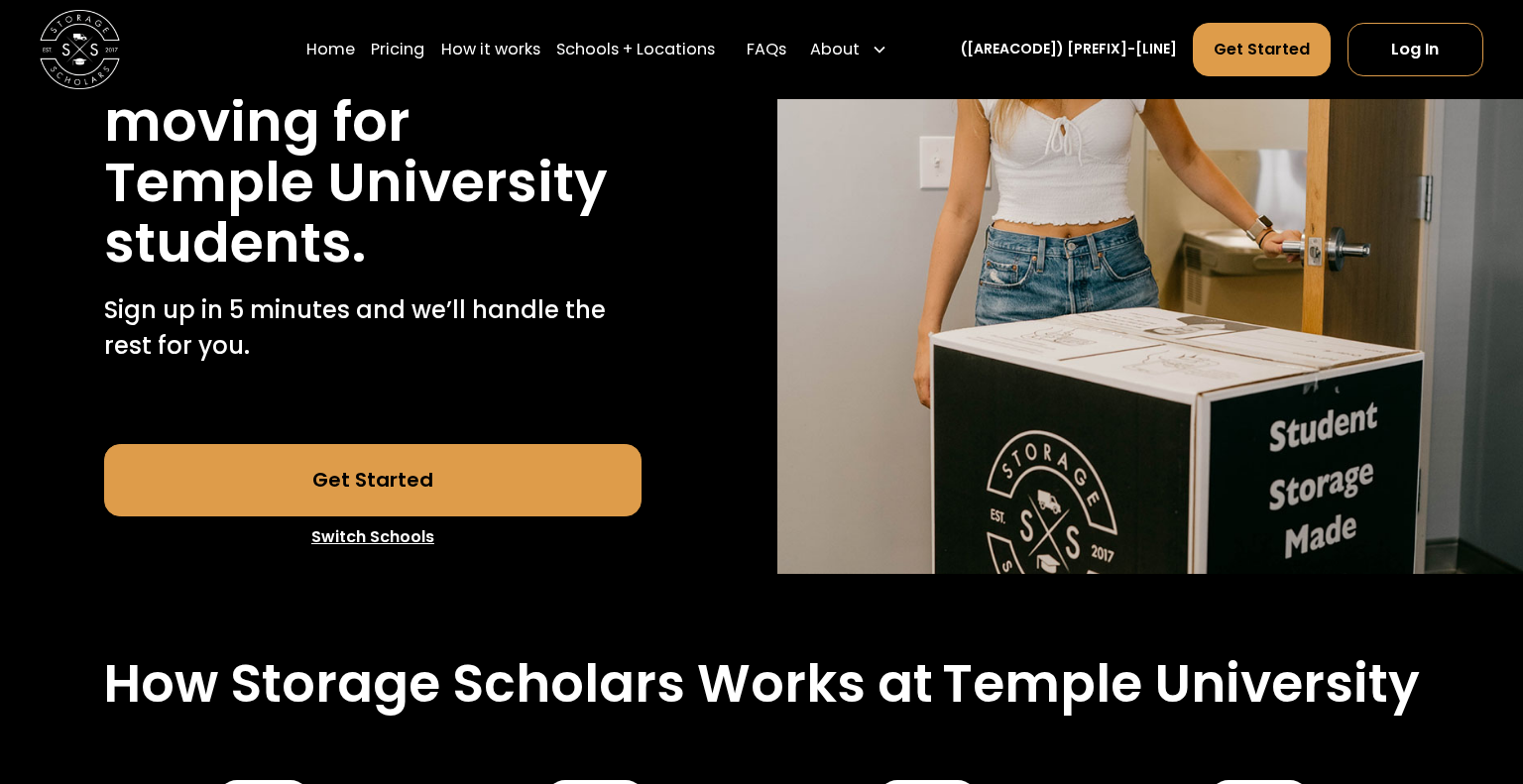 click on "Switch Schools" at bounding box center [372, 537] 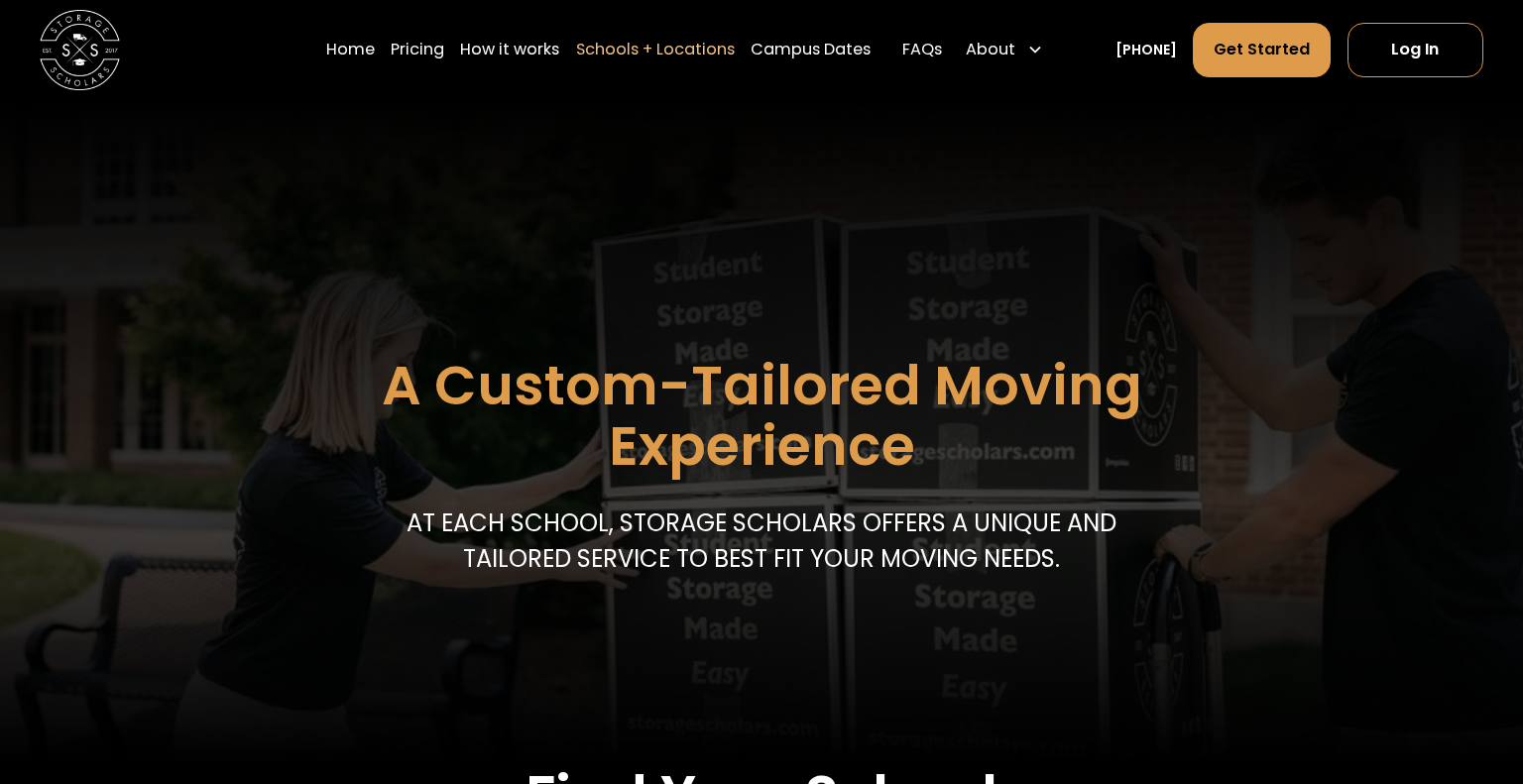 scroll, scrollTop: 0, scrollLeft: 0, axis: both 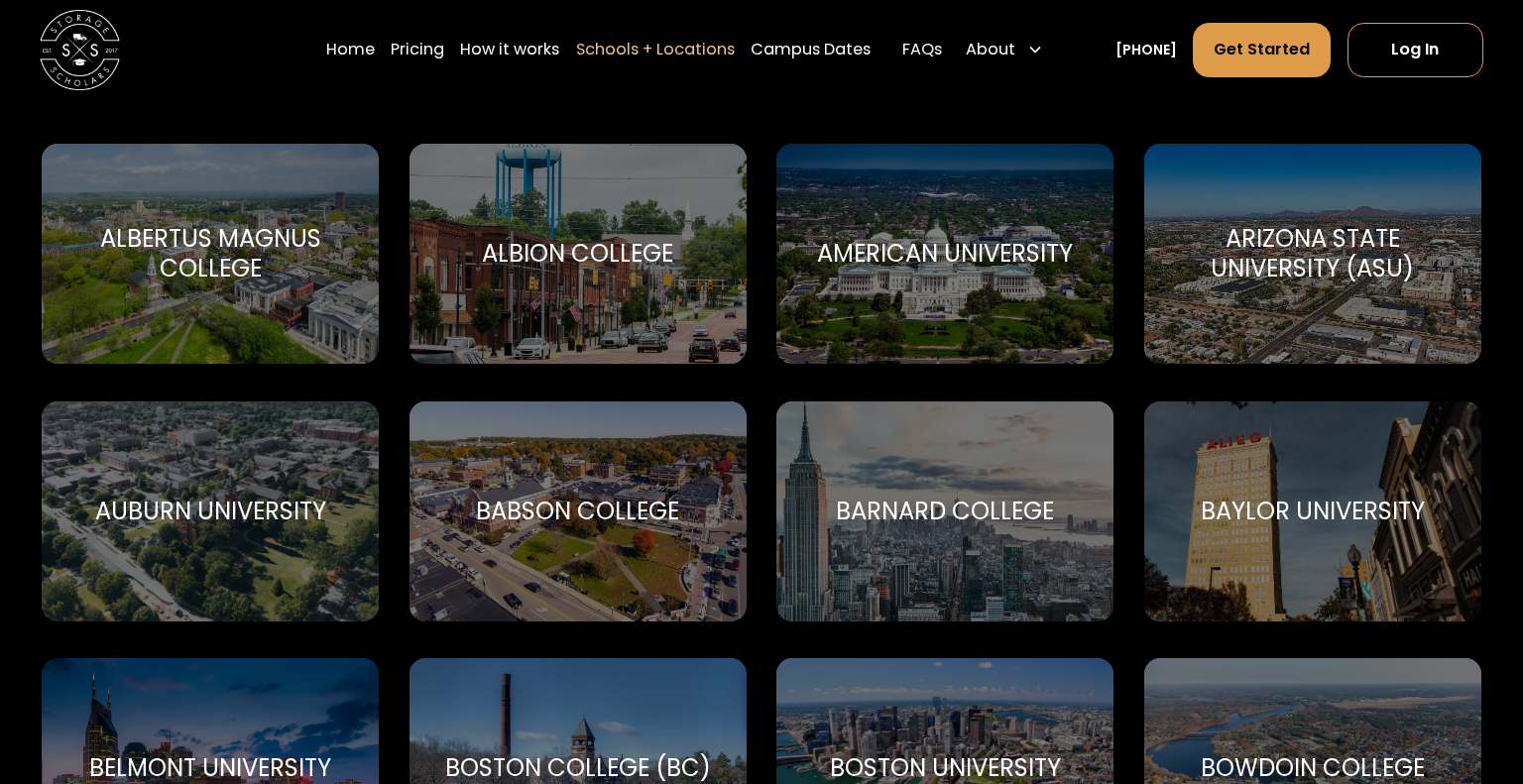 click on "American University" at bounding box center [945, 254] 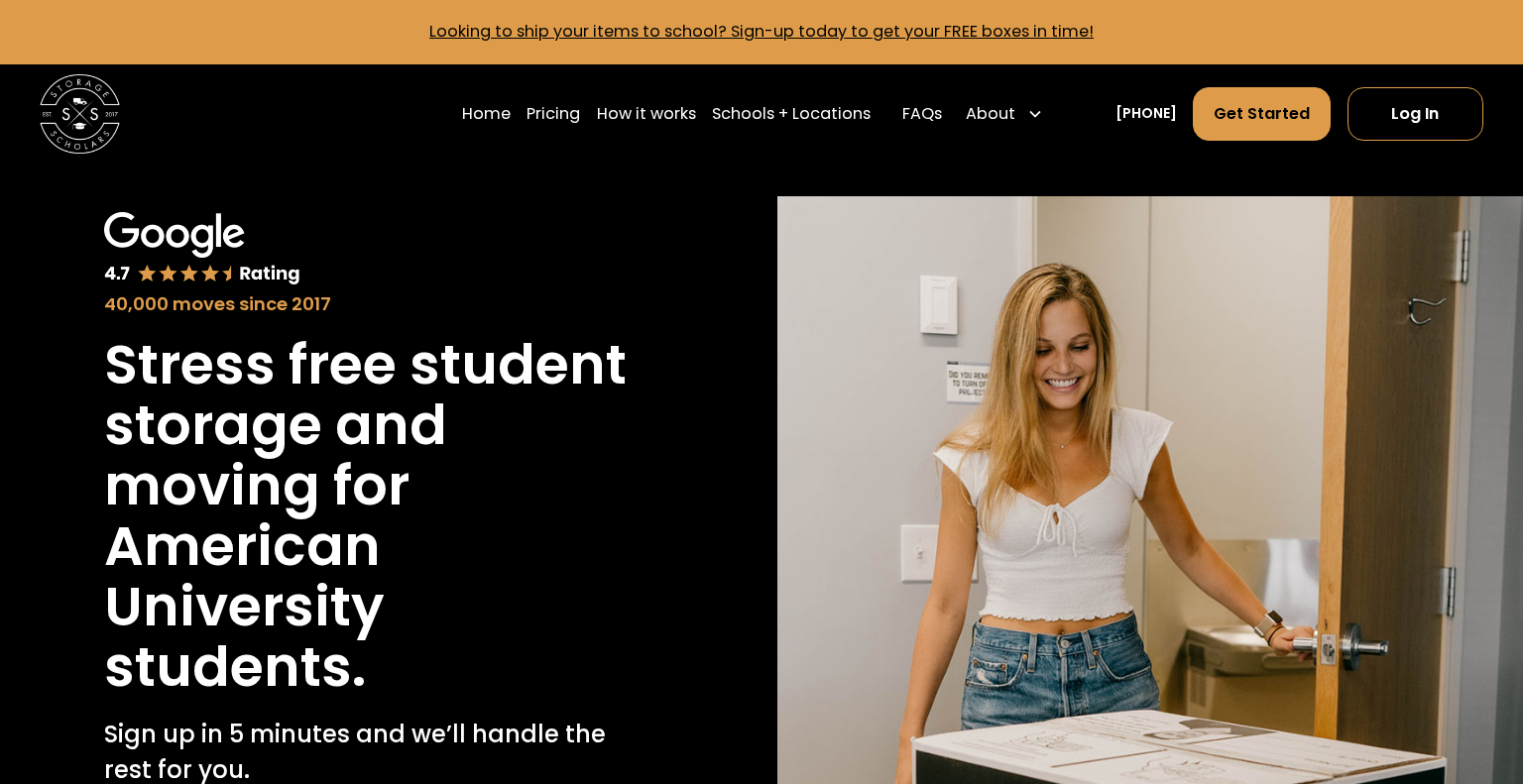 scroll, scrollTop: 0, scrollLeft: 0, axis: both 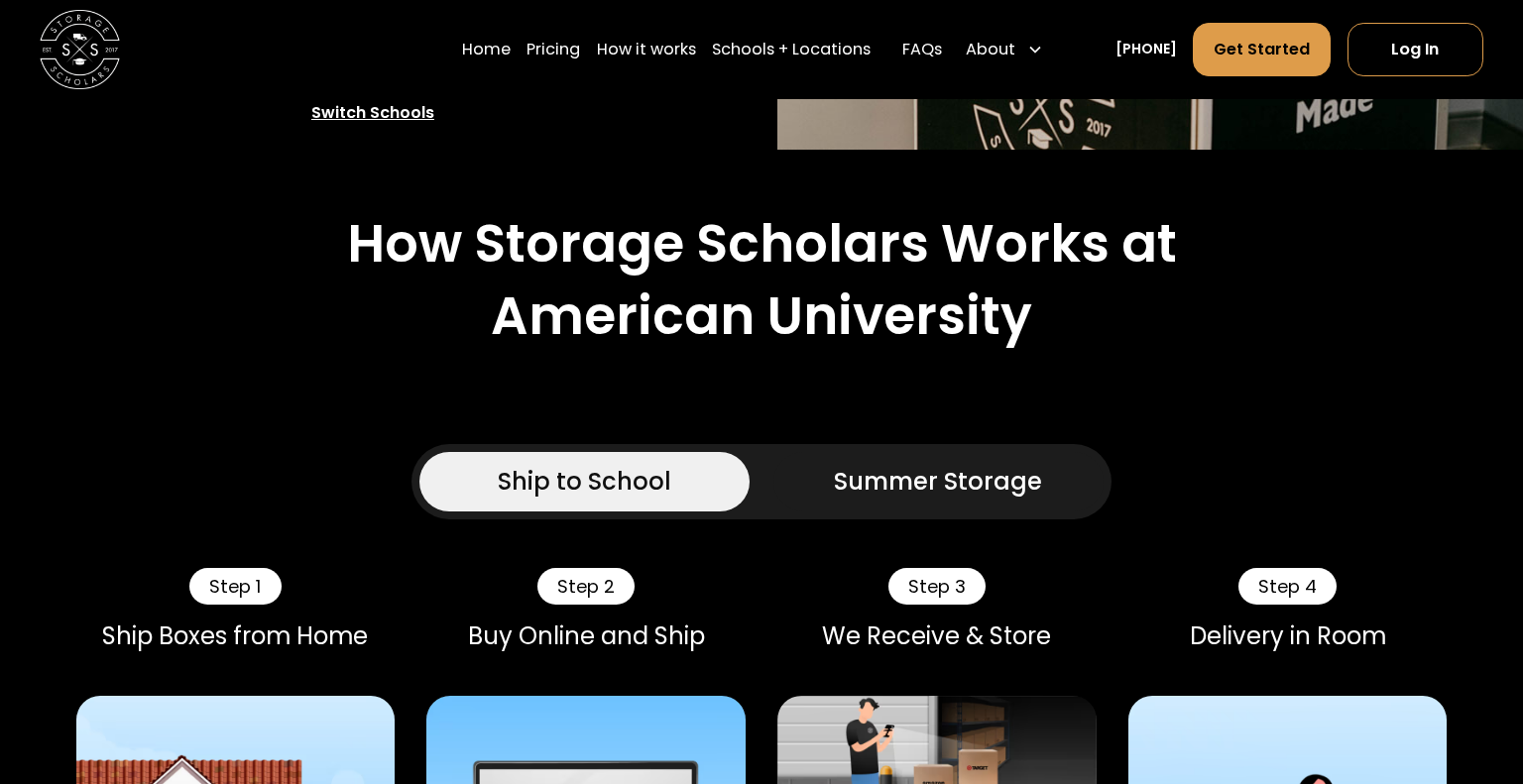 click on "Summer Storage" at bounding box center (938, 482) 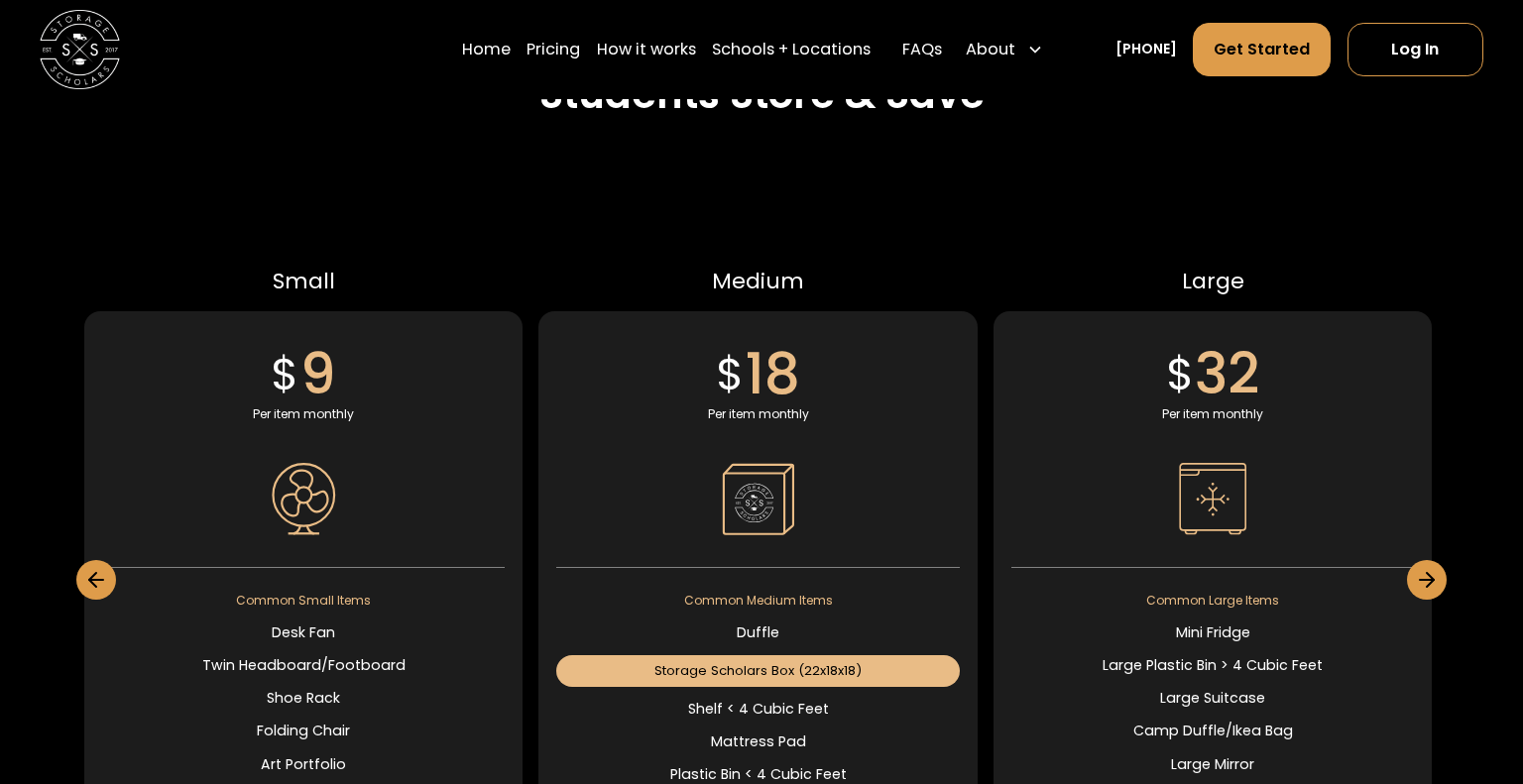 scroll, scrollTop: 4611, scrollLeft: 0, axis: vertical 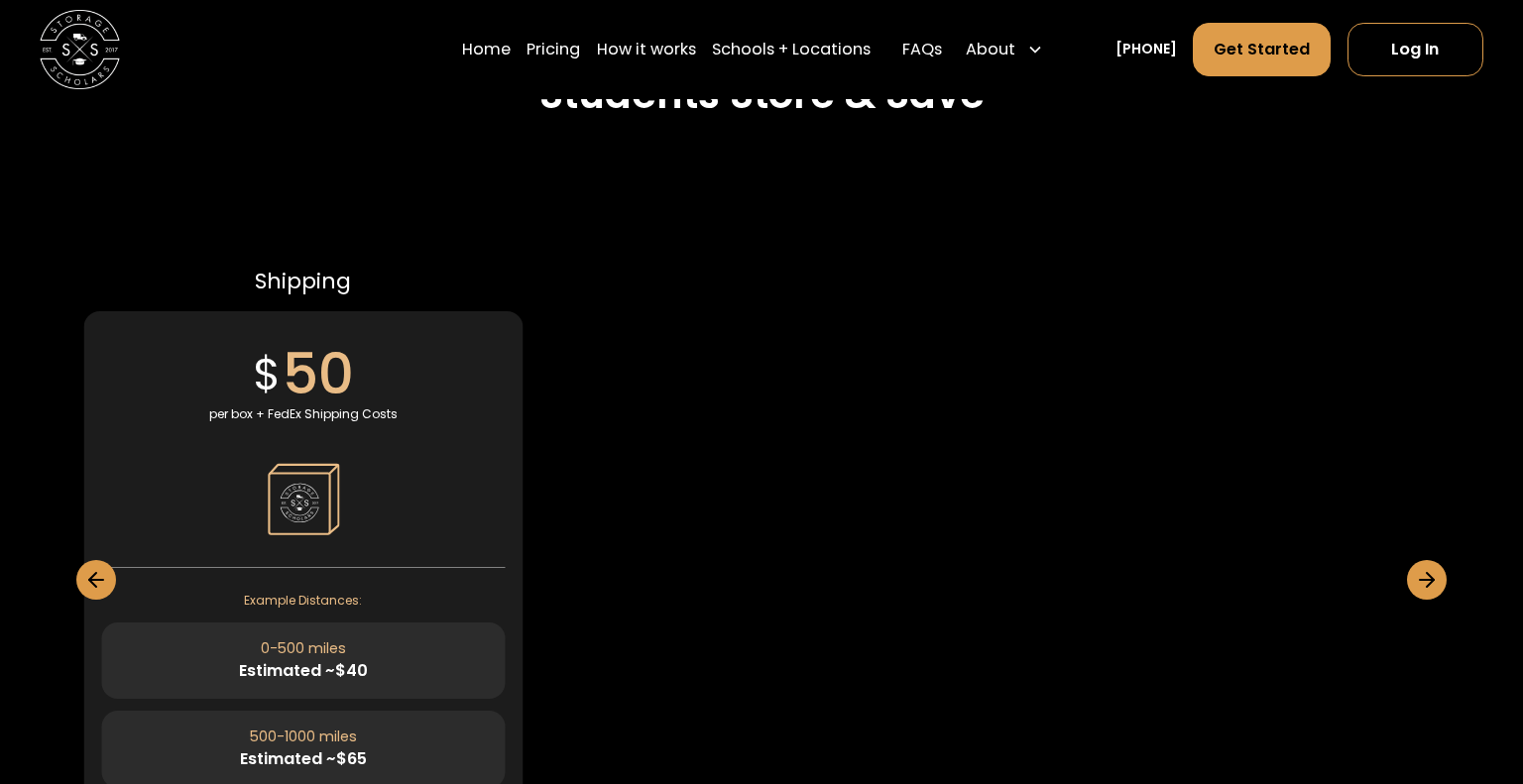 click 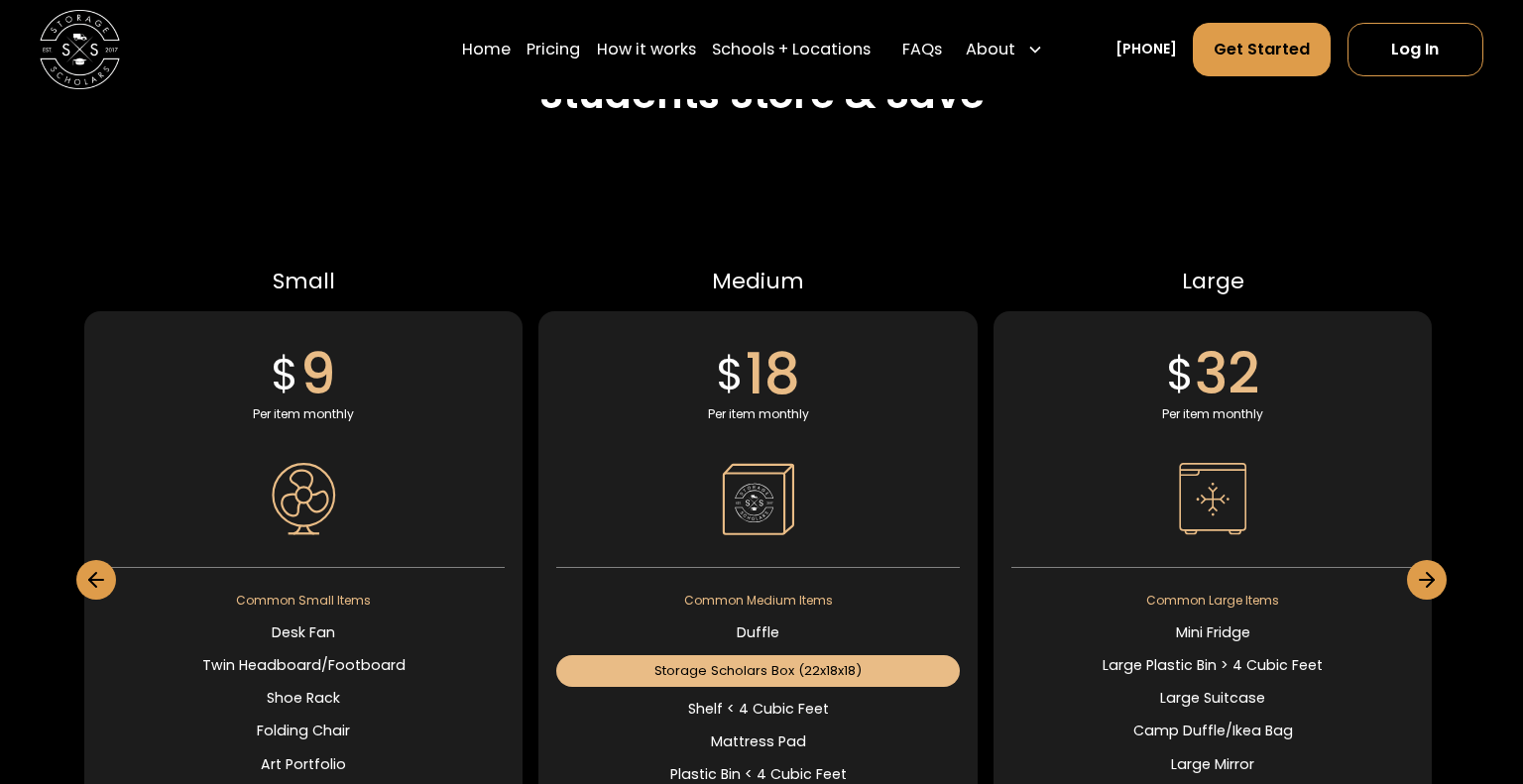 click 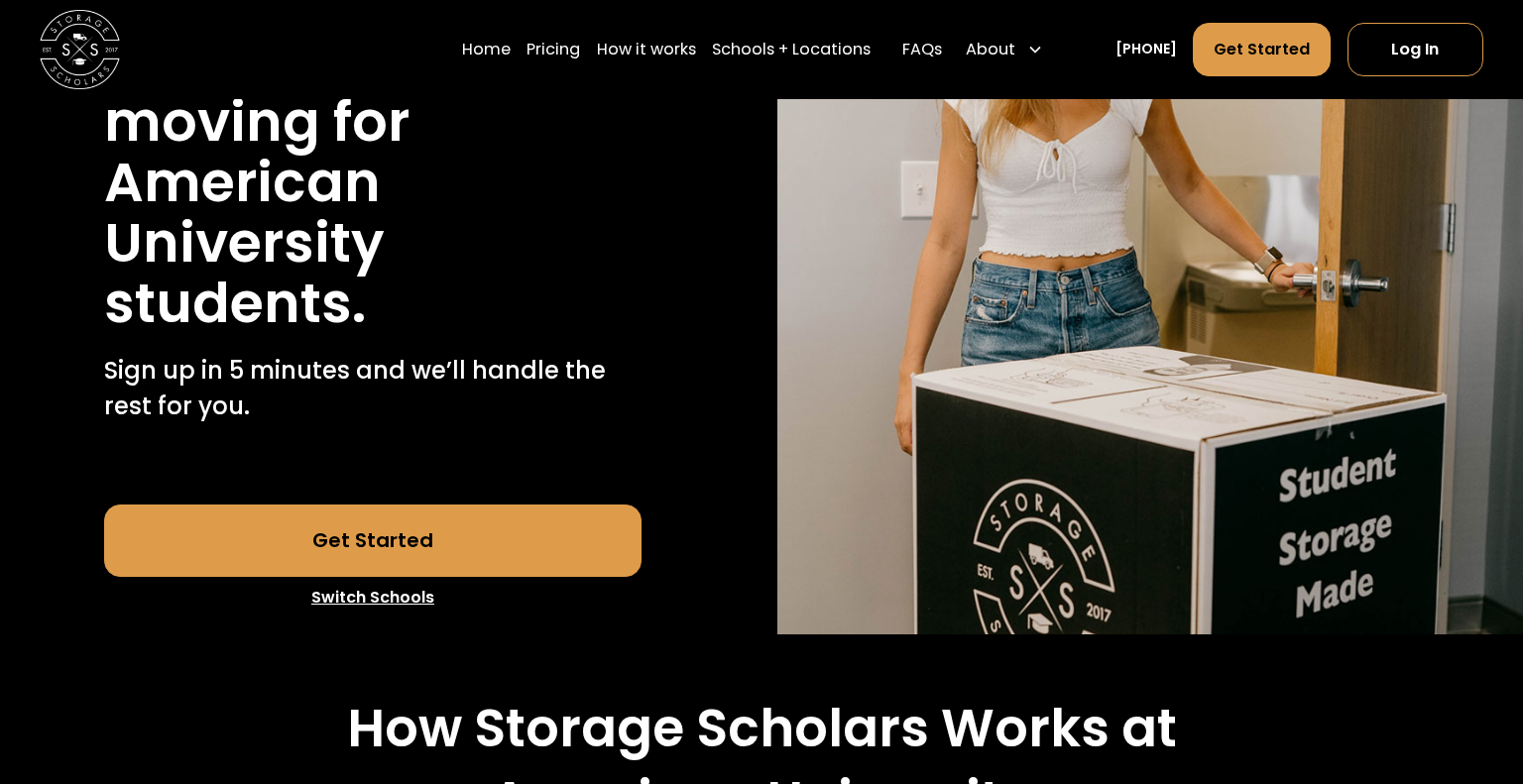 scroll, scrollTop: 365, scrollLeft: 0, axis: vertical 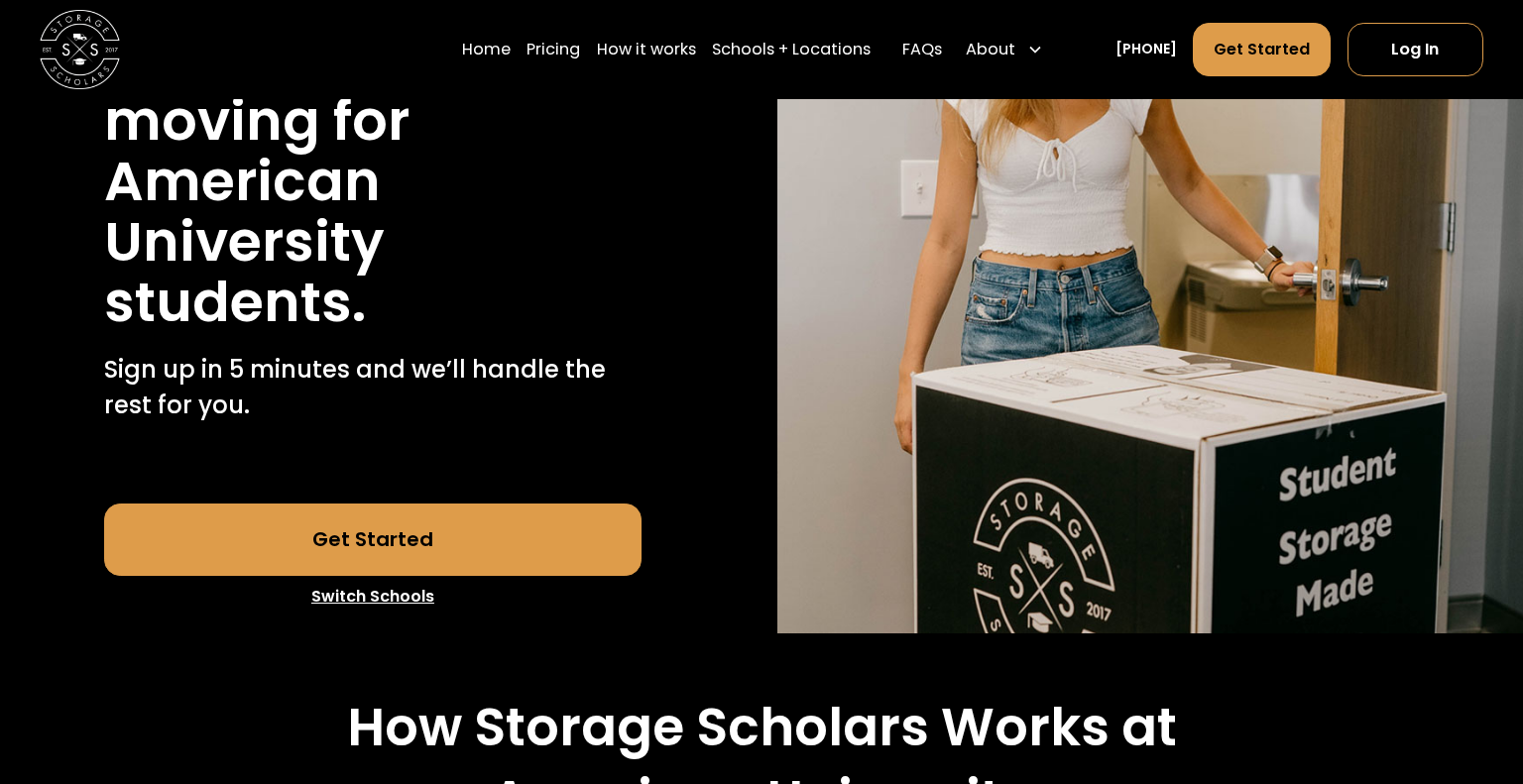 click on "Switch Schools" at bounding box center [372, 597] 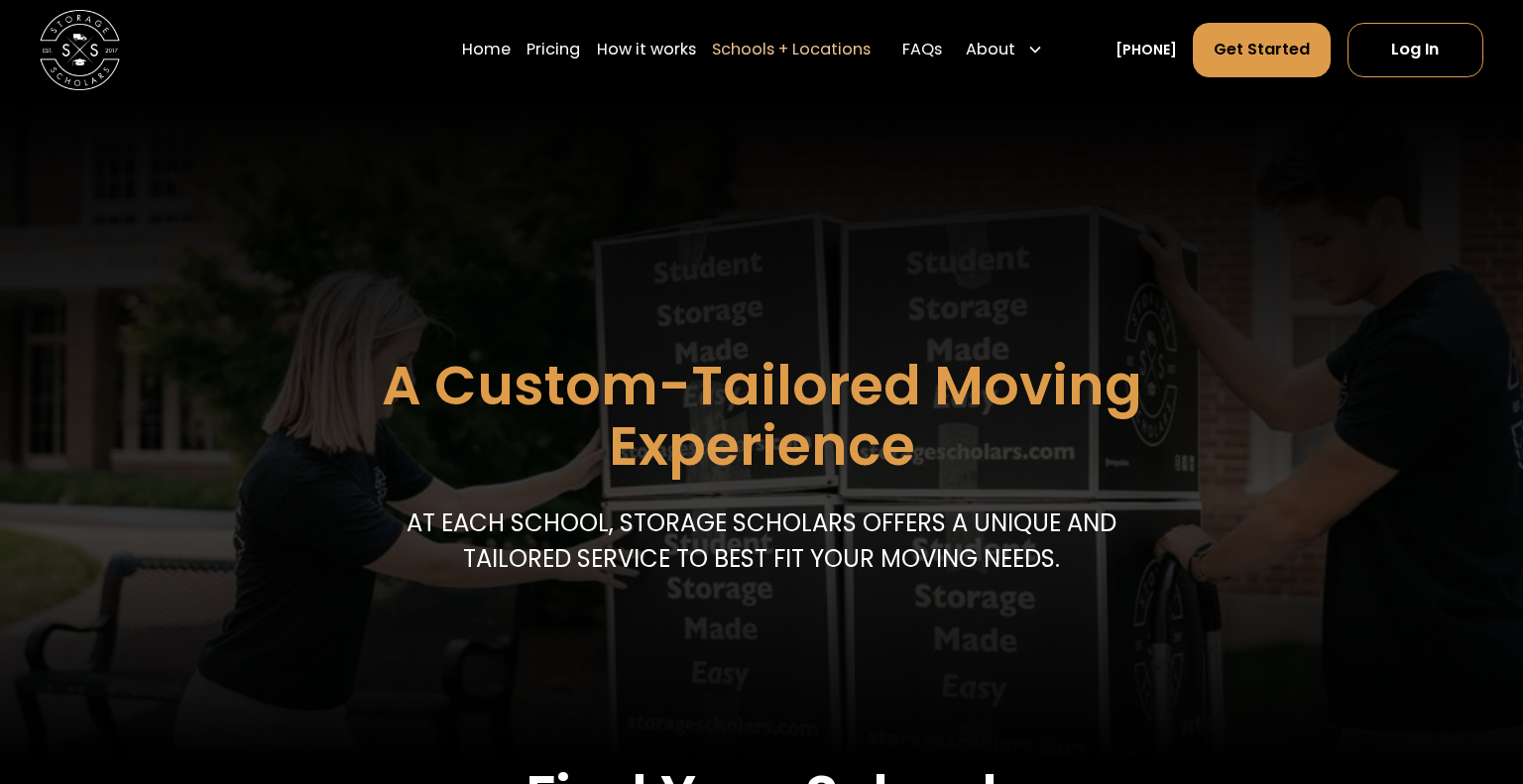 scroll, scrollTop: 1348, scrollLeft: 0, axis: vertical 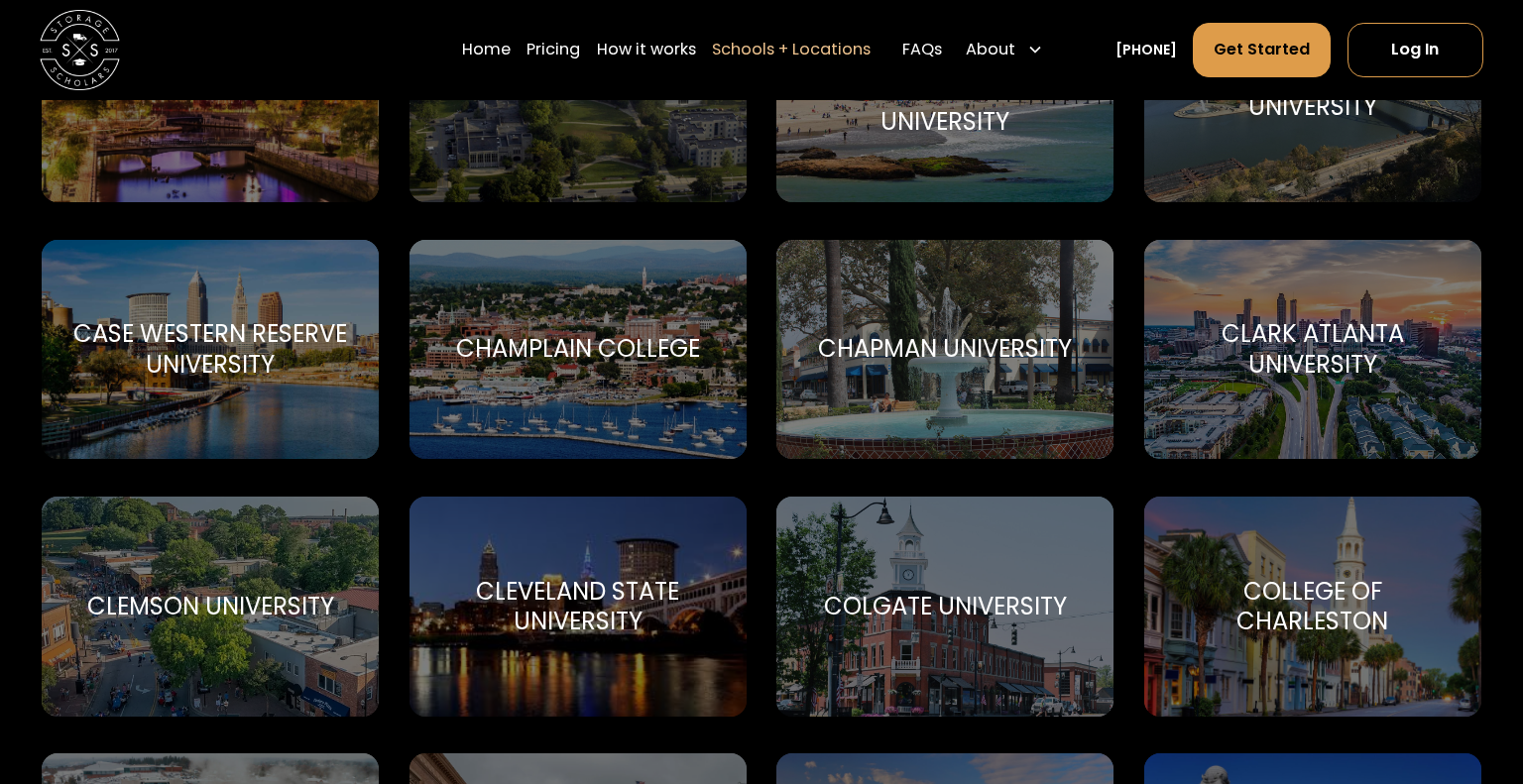 click on "Champlain College" at bounding box center (578, 349) 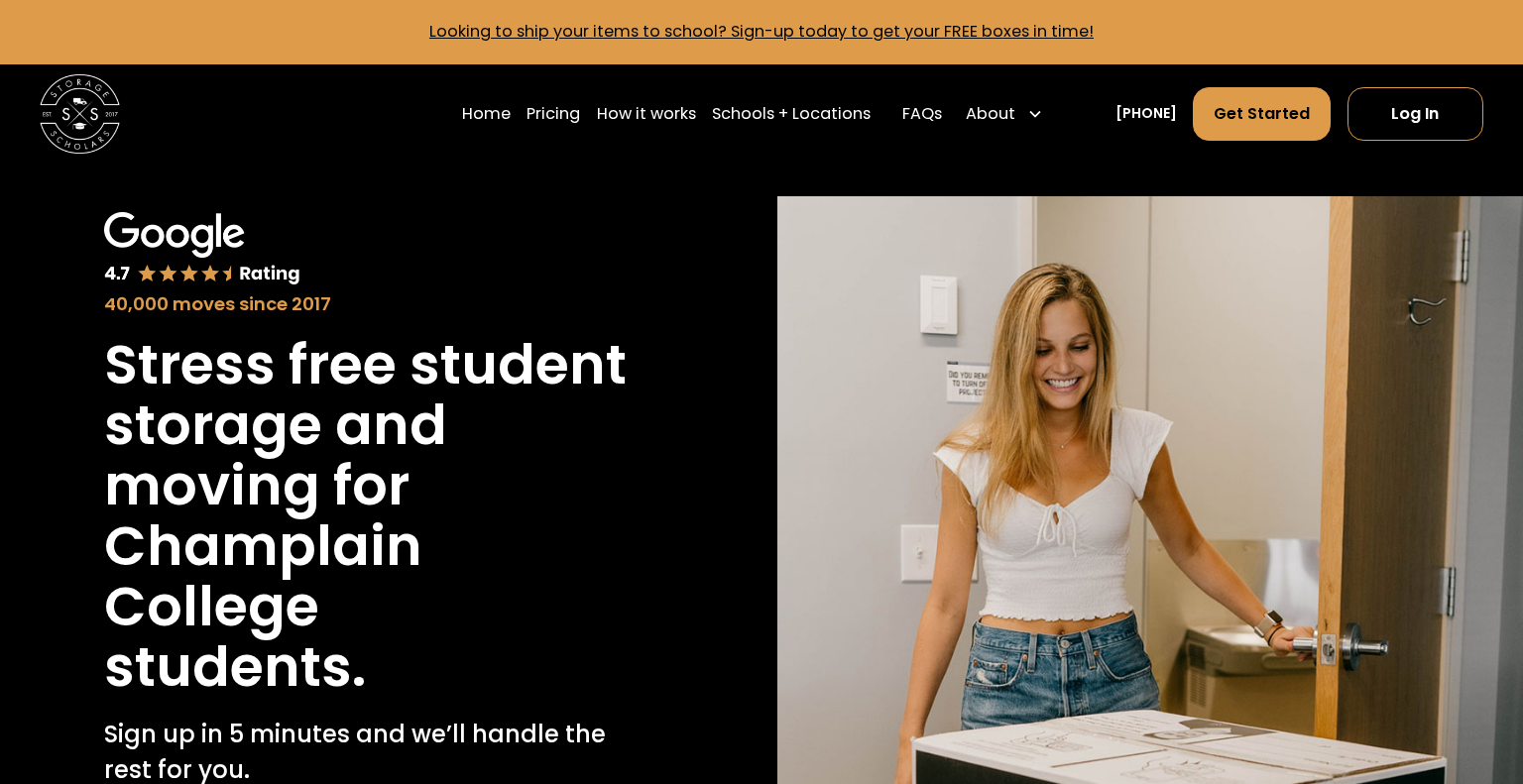 scroll, scrollTop: 0, scrollLeft: 0, axis: both 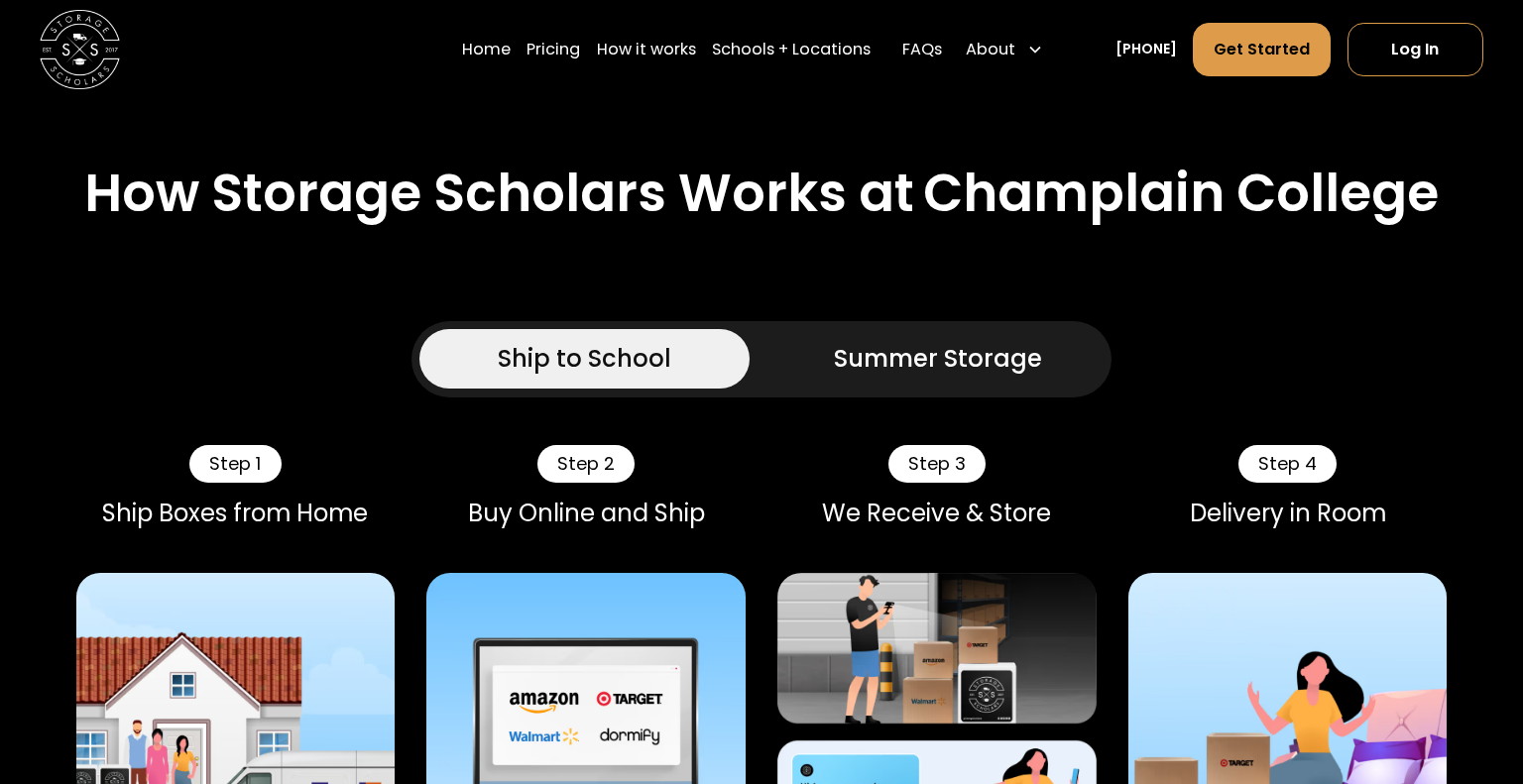 click on "Summer Storage" at bounding box center [938, 359] 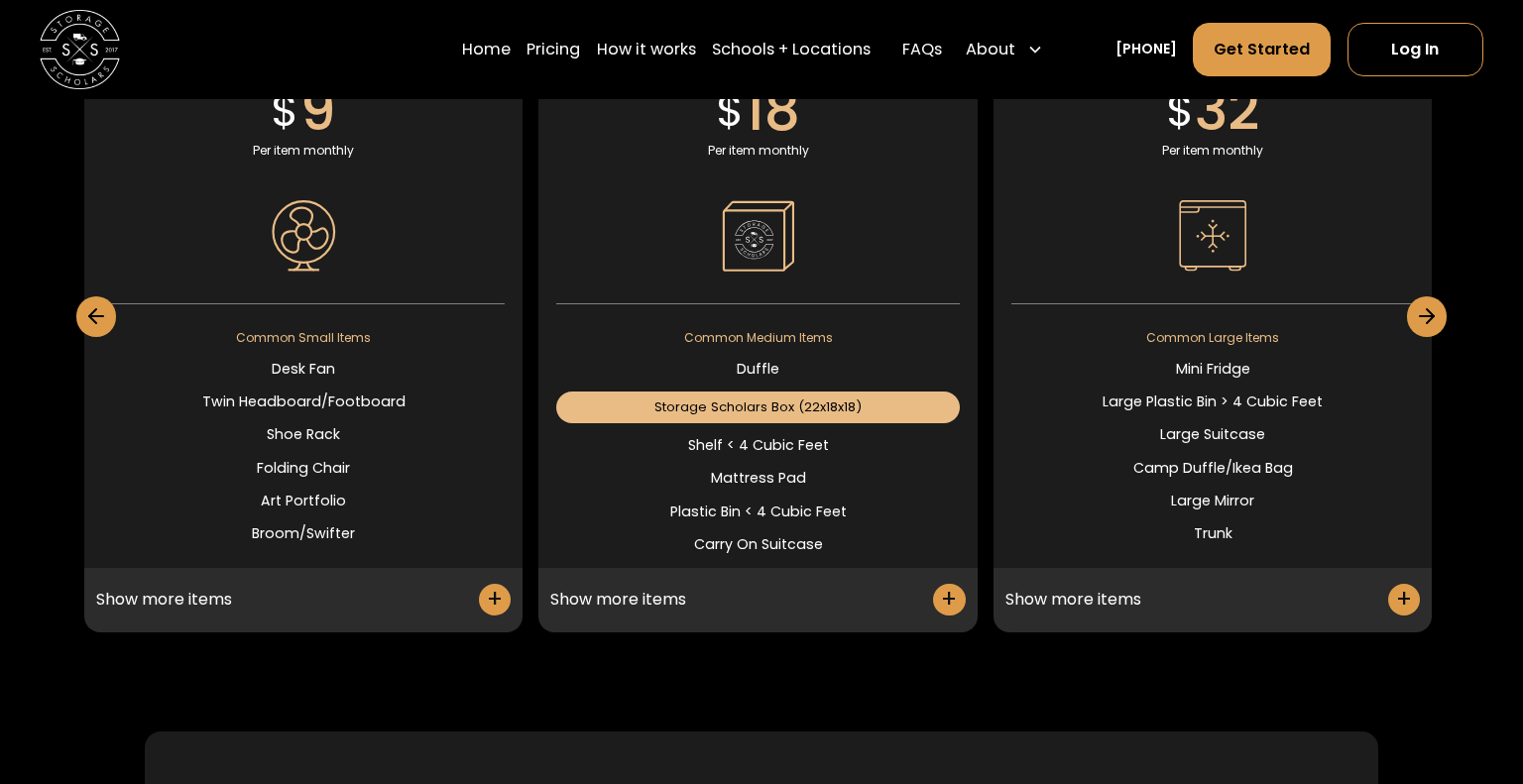 scroll, scrollTop: 5108, scrollLeft: 0, axis: vertical 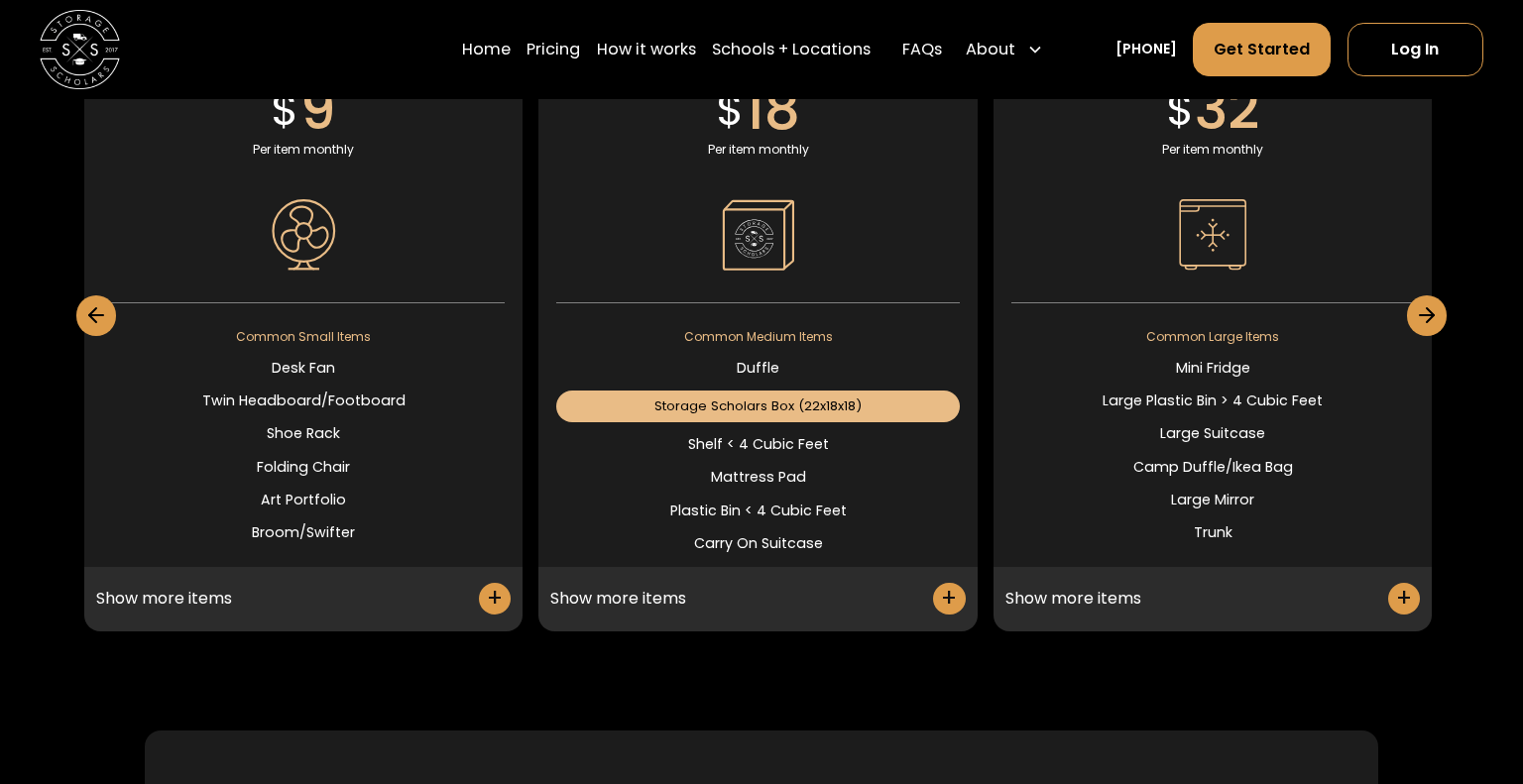 click 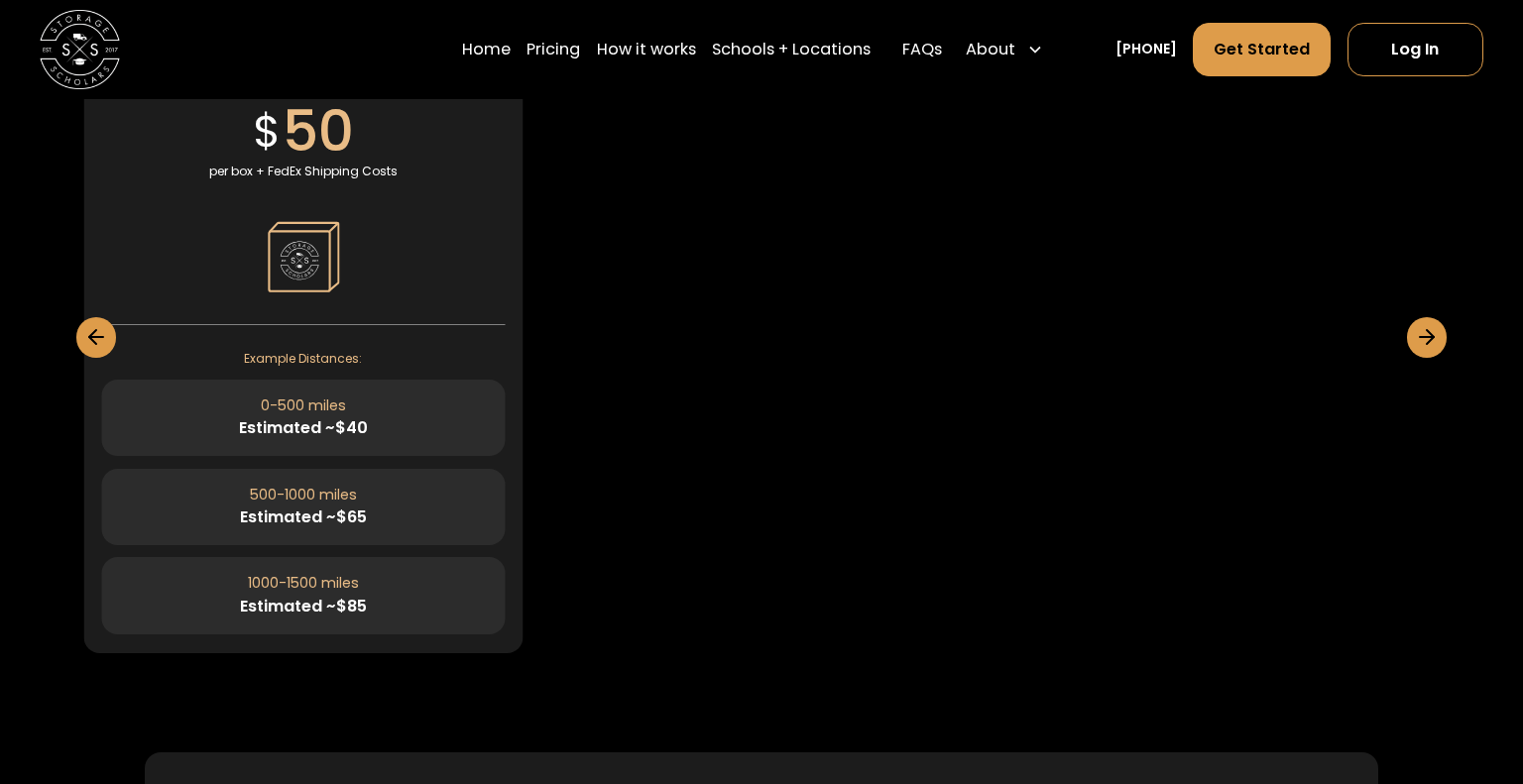 scroll, scrollTop: 5086, scrollLeft: 0, axis: vertical 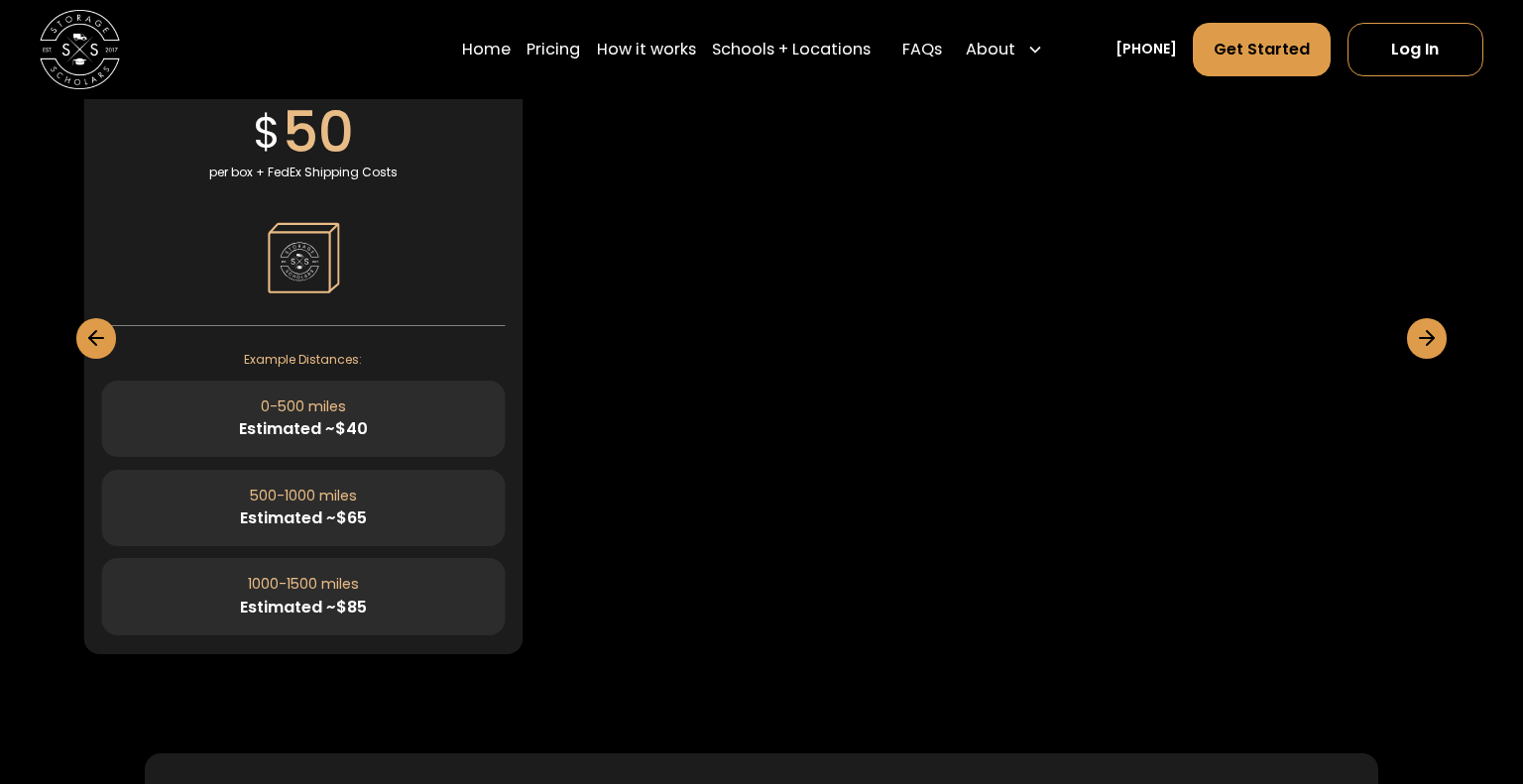 click at bounding box center (96, 338) 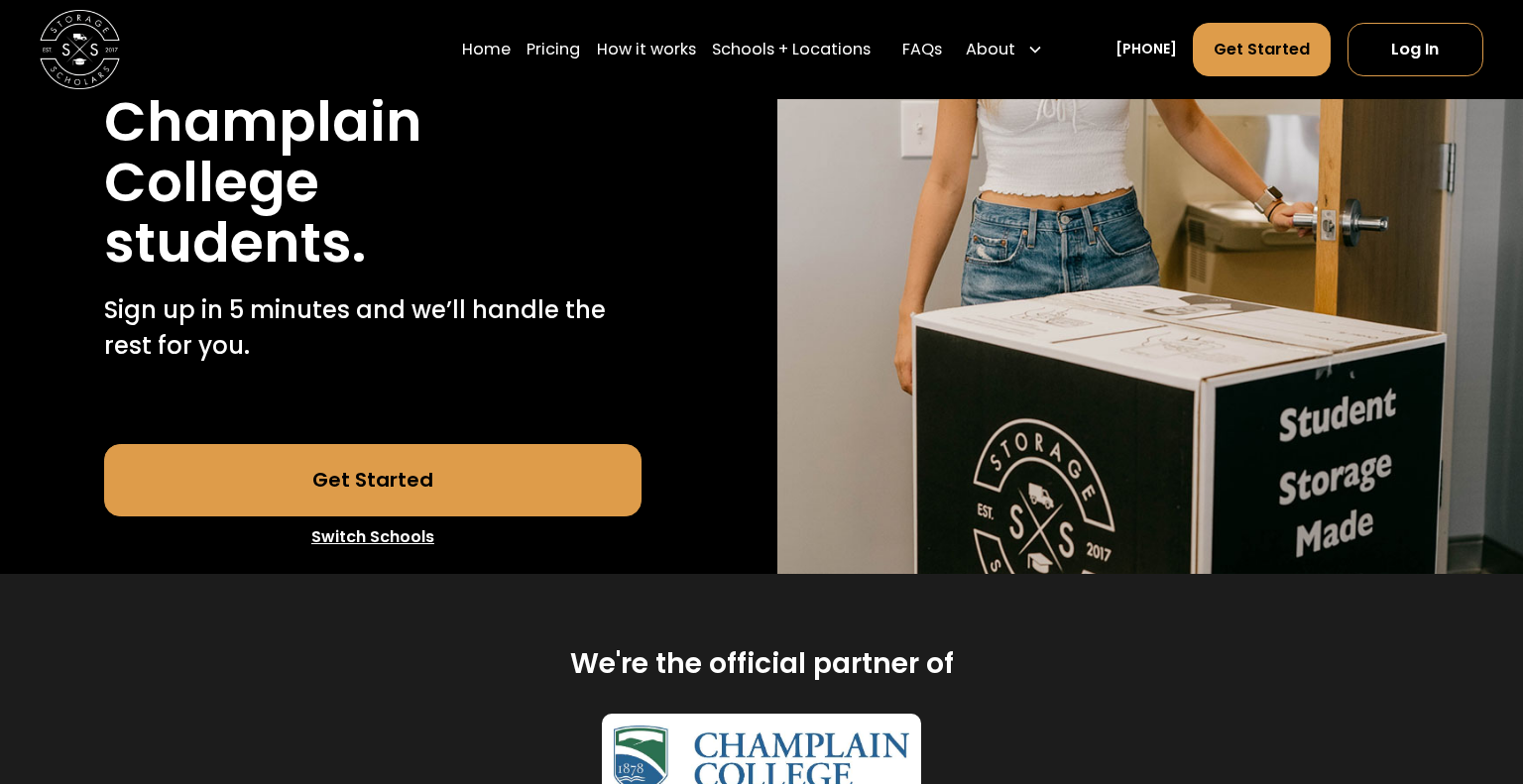 scroll, scrollTop: 452, scrollLeft: 0, axis: vertical 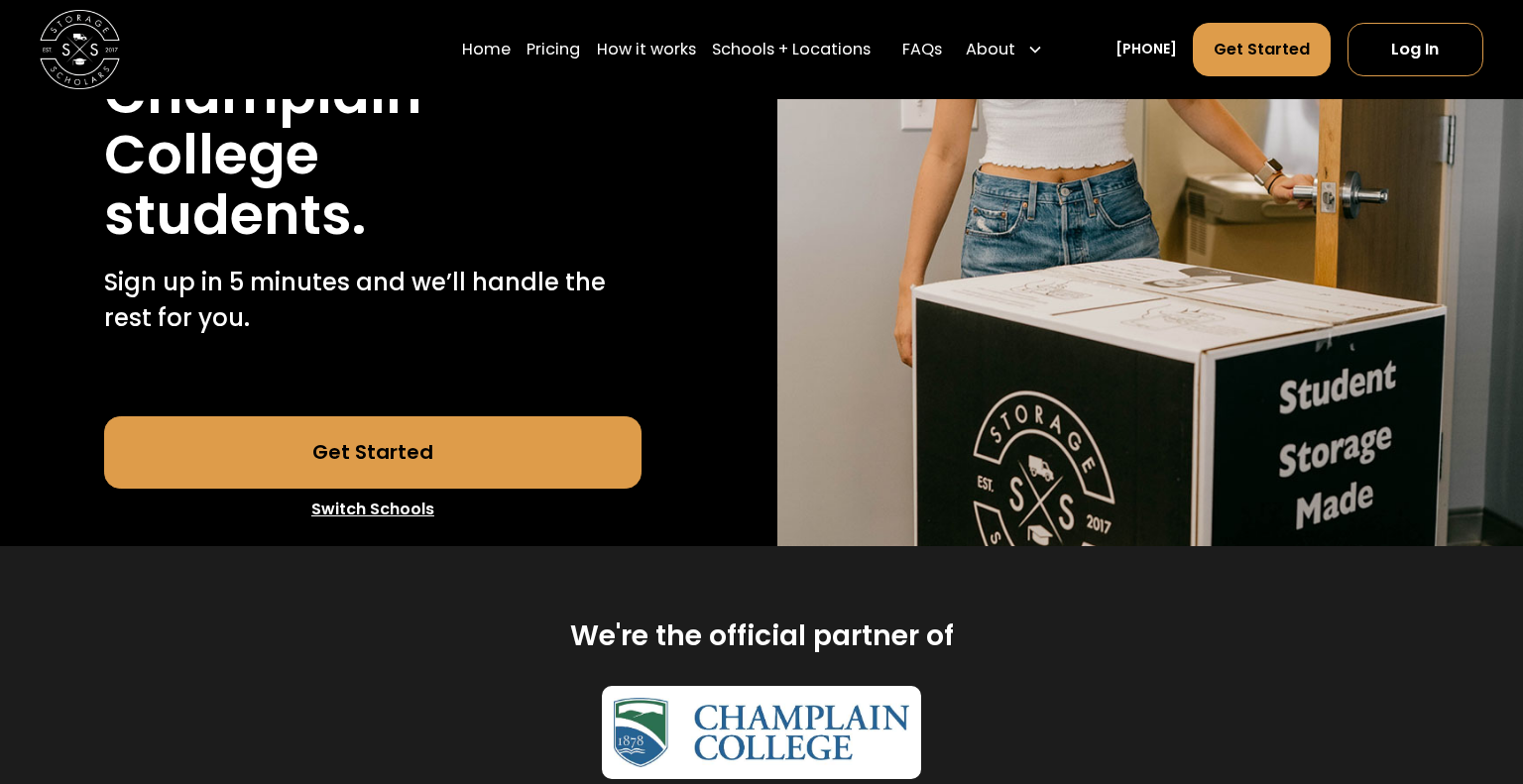 click on "Switch Schools" at bounding box center (372, 509) 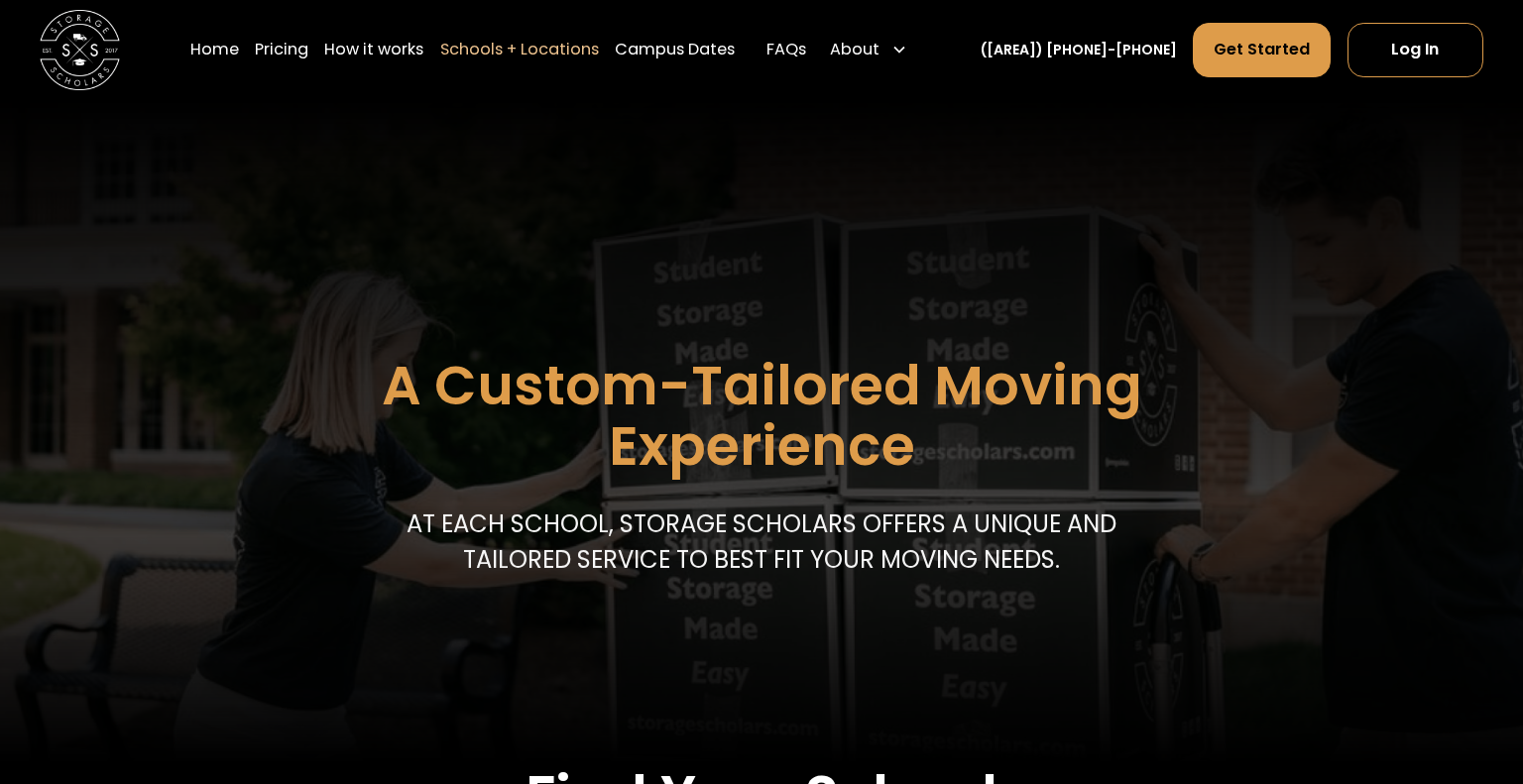 scroll, scrollTop: 0, scrollLeft: 0, axis: both 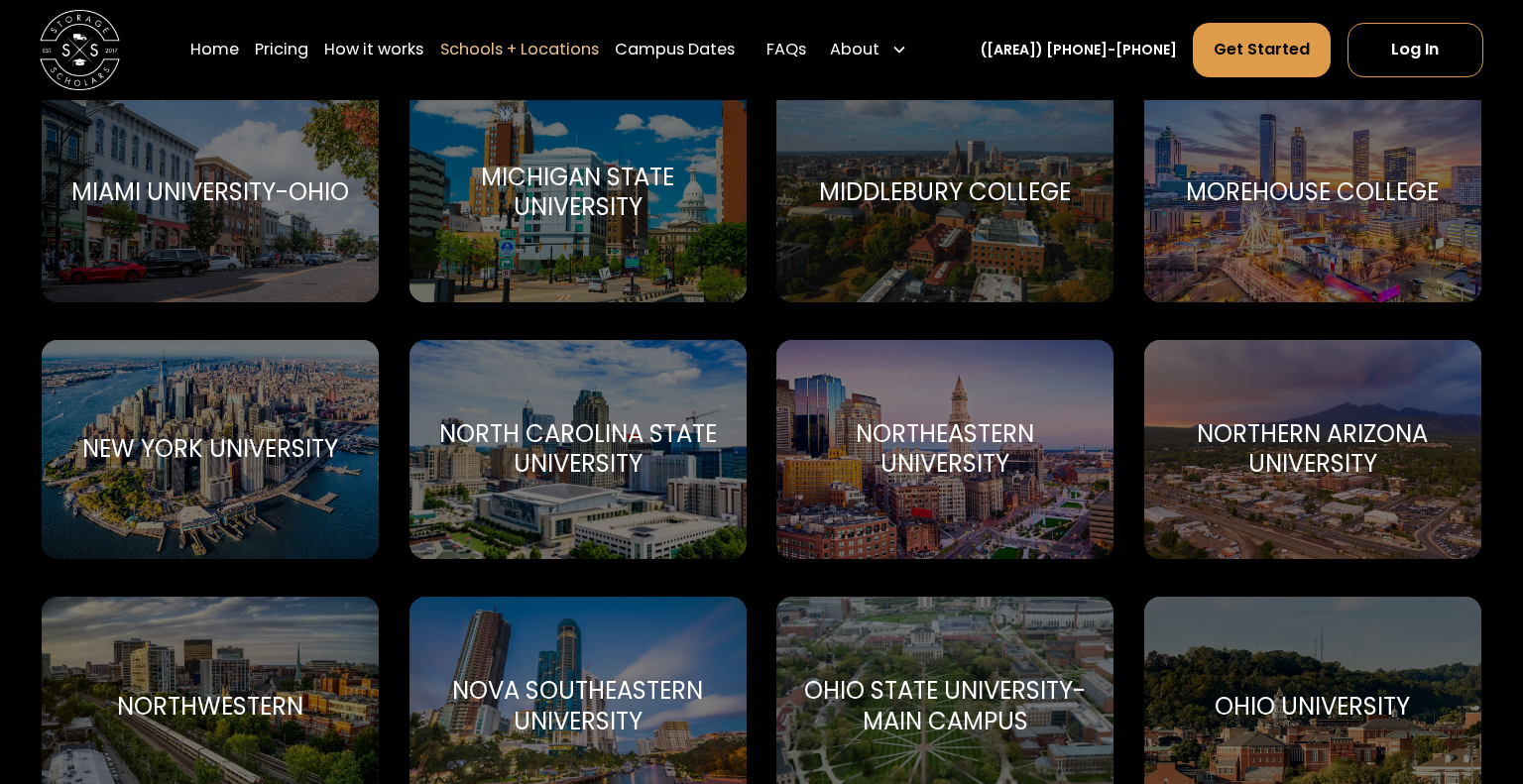 click on "New York University" at bounding box center (210, 449) 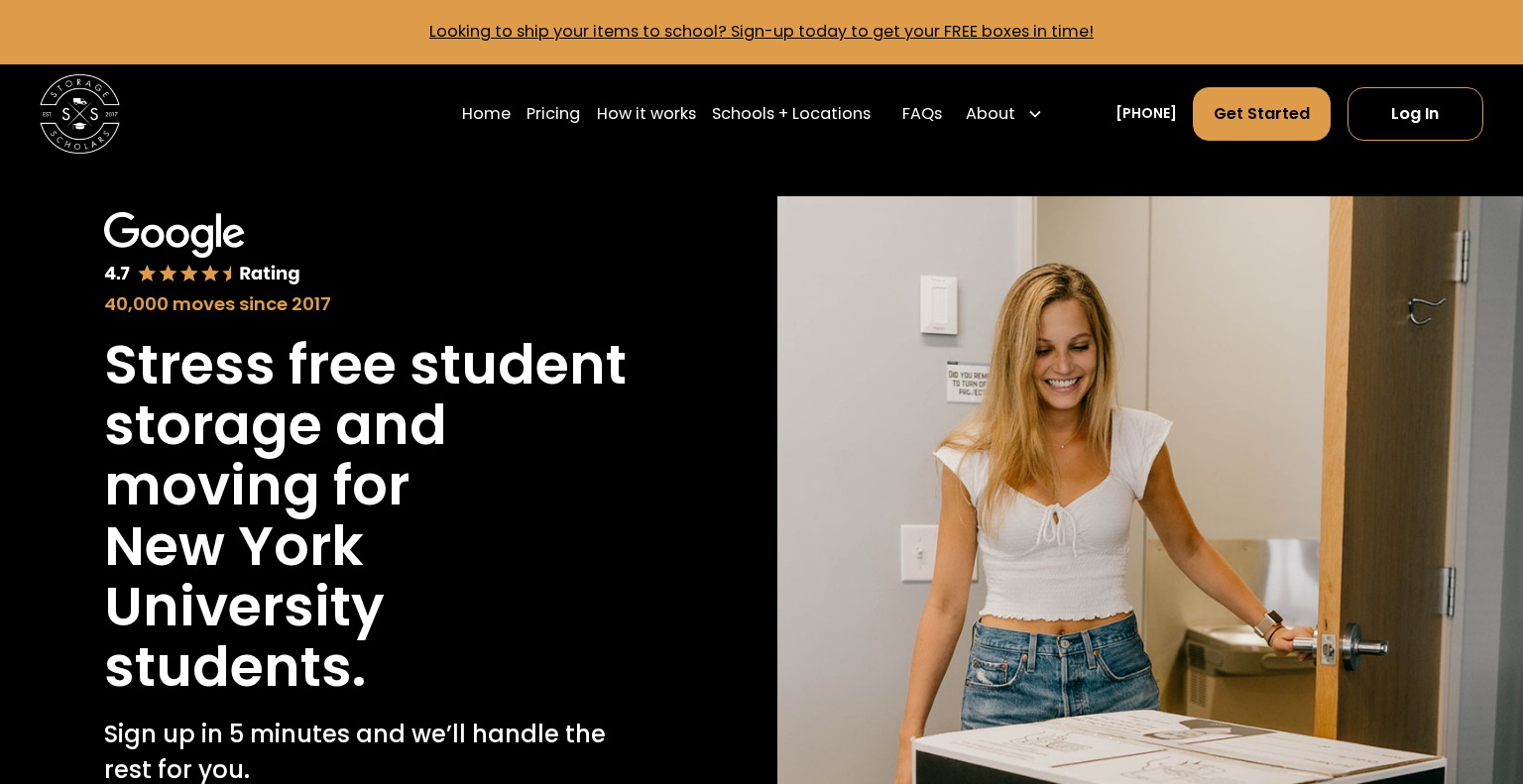 scroll, scrollTop: 1245, scrollLeft: 0, axis: vertical 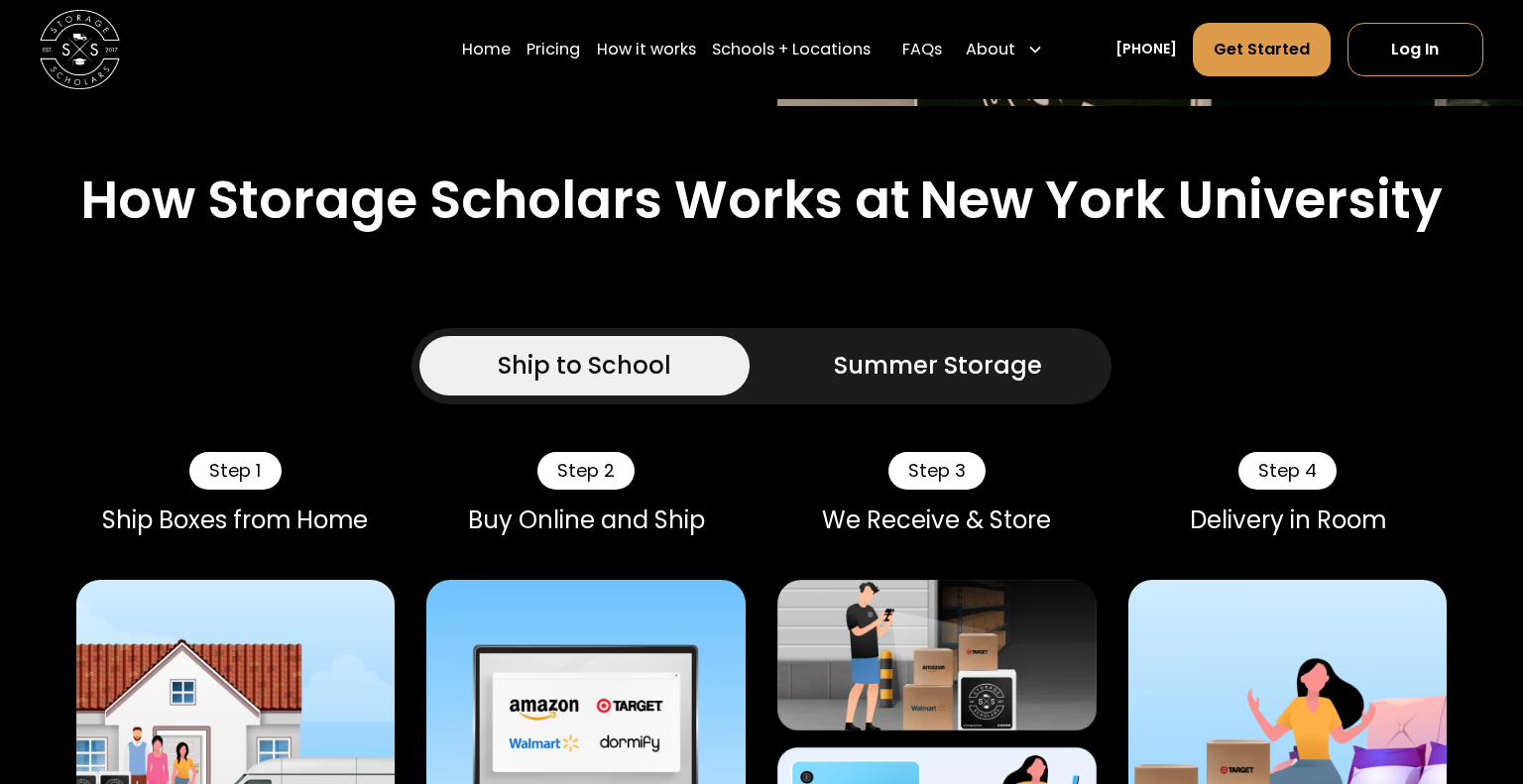 click on "Summer Storage" at bounding box center [938, 366] 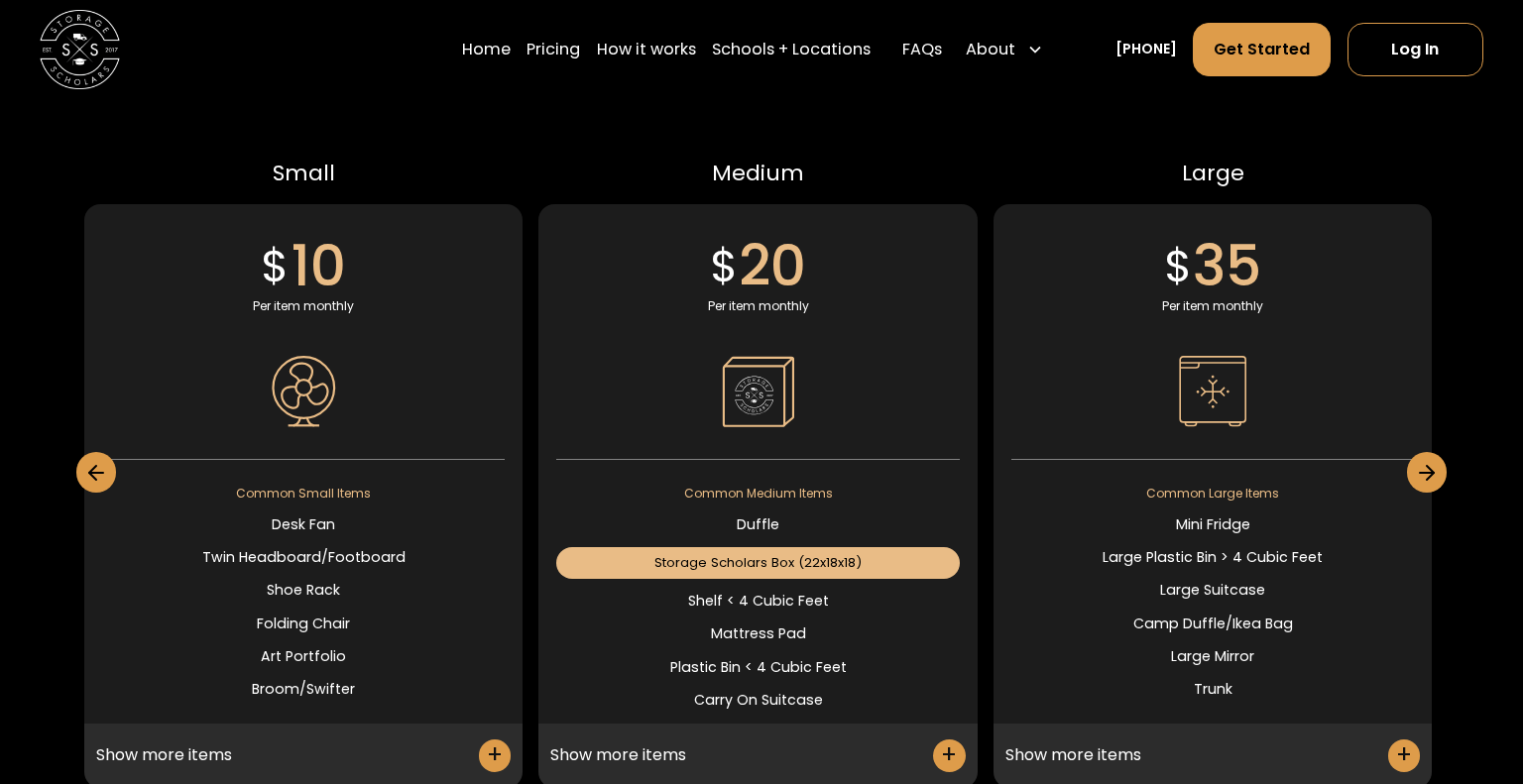 scroll, scrollTop: 4648, scrollLeft: 0, axis: vertical 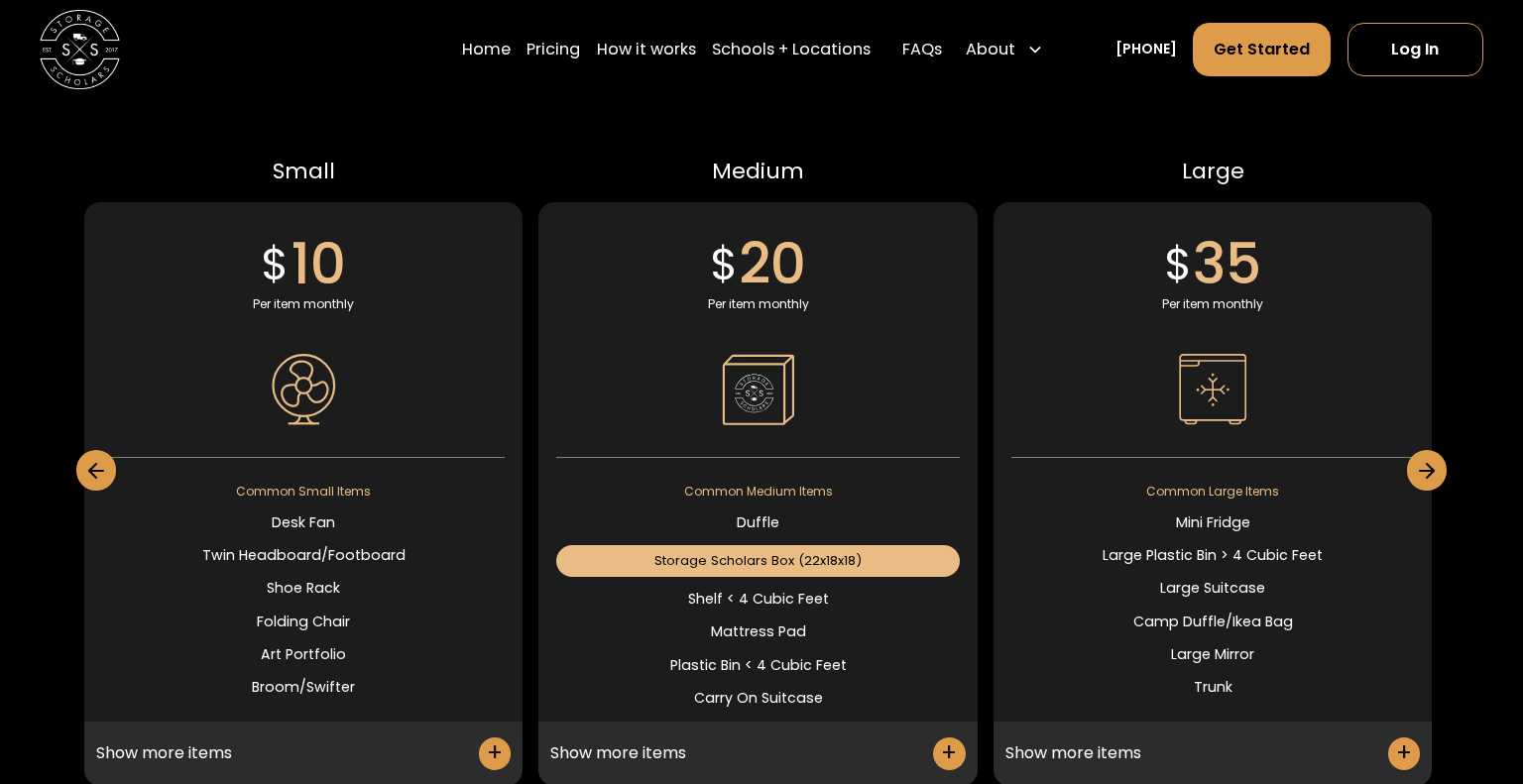 click at bounding box center (1427, 470) 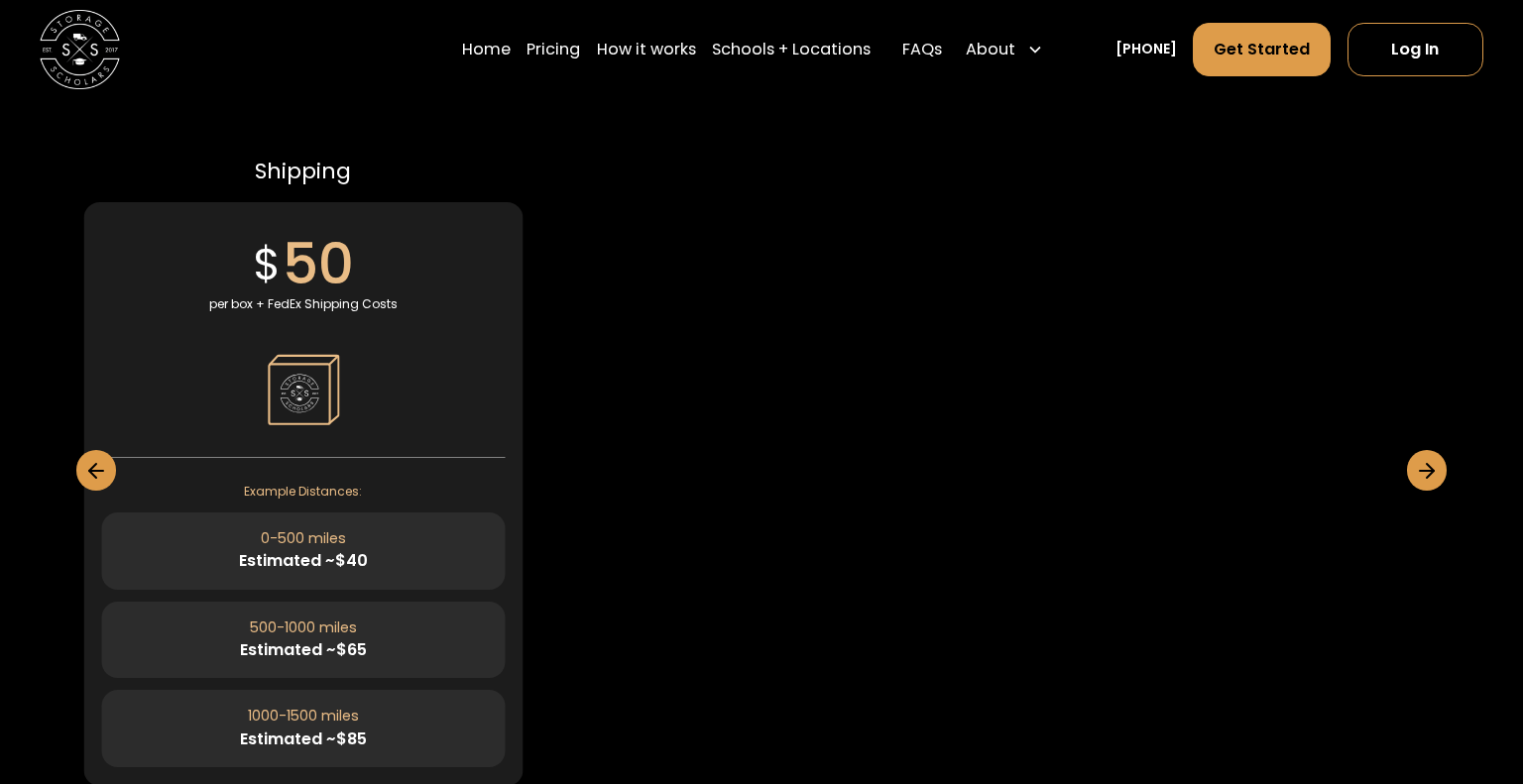click at bounding box center [96, 470] 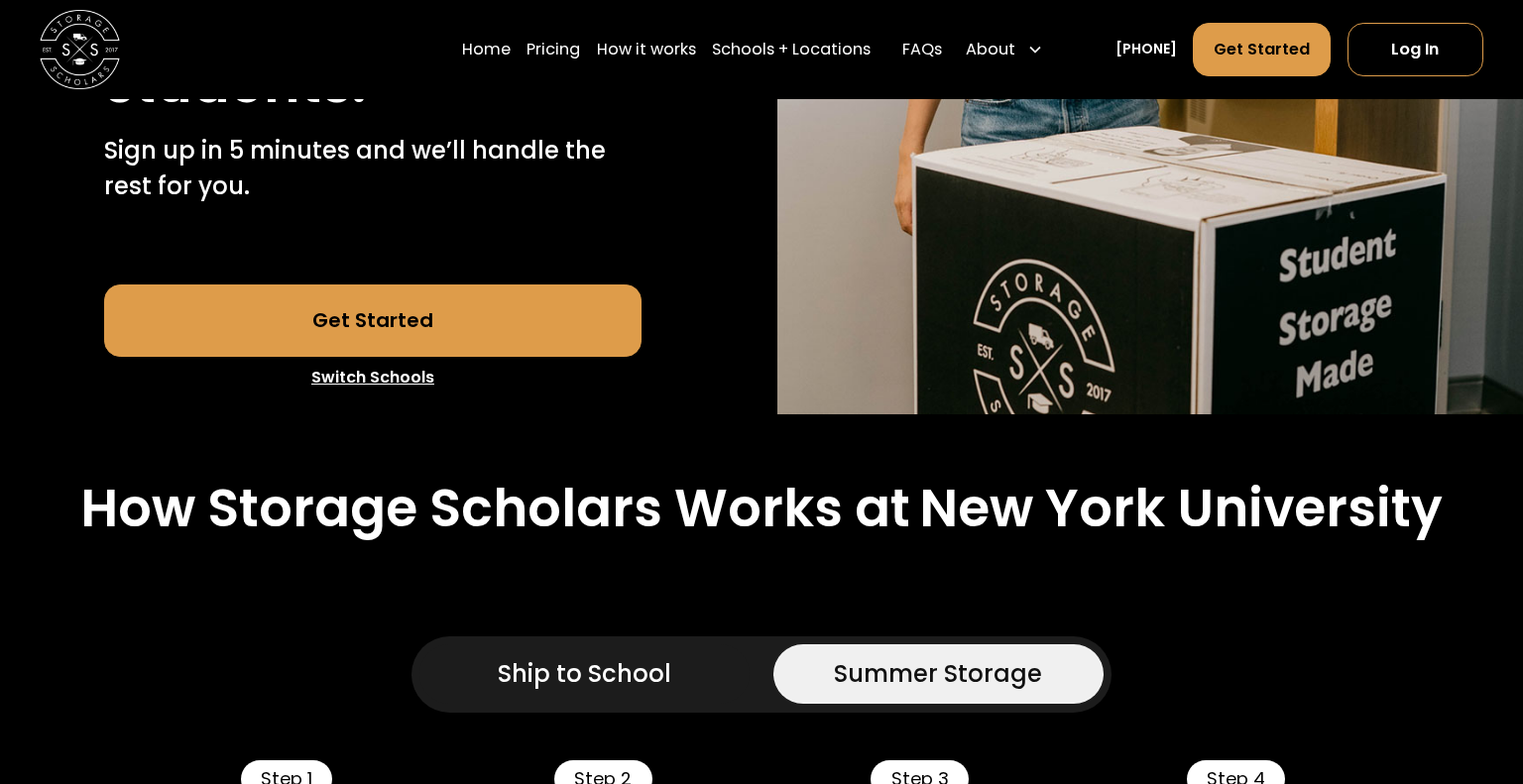 scroll, scrollTop: 0, scrollLeft: 0, axis: both 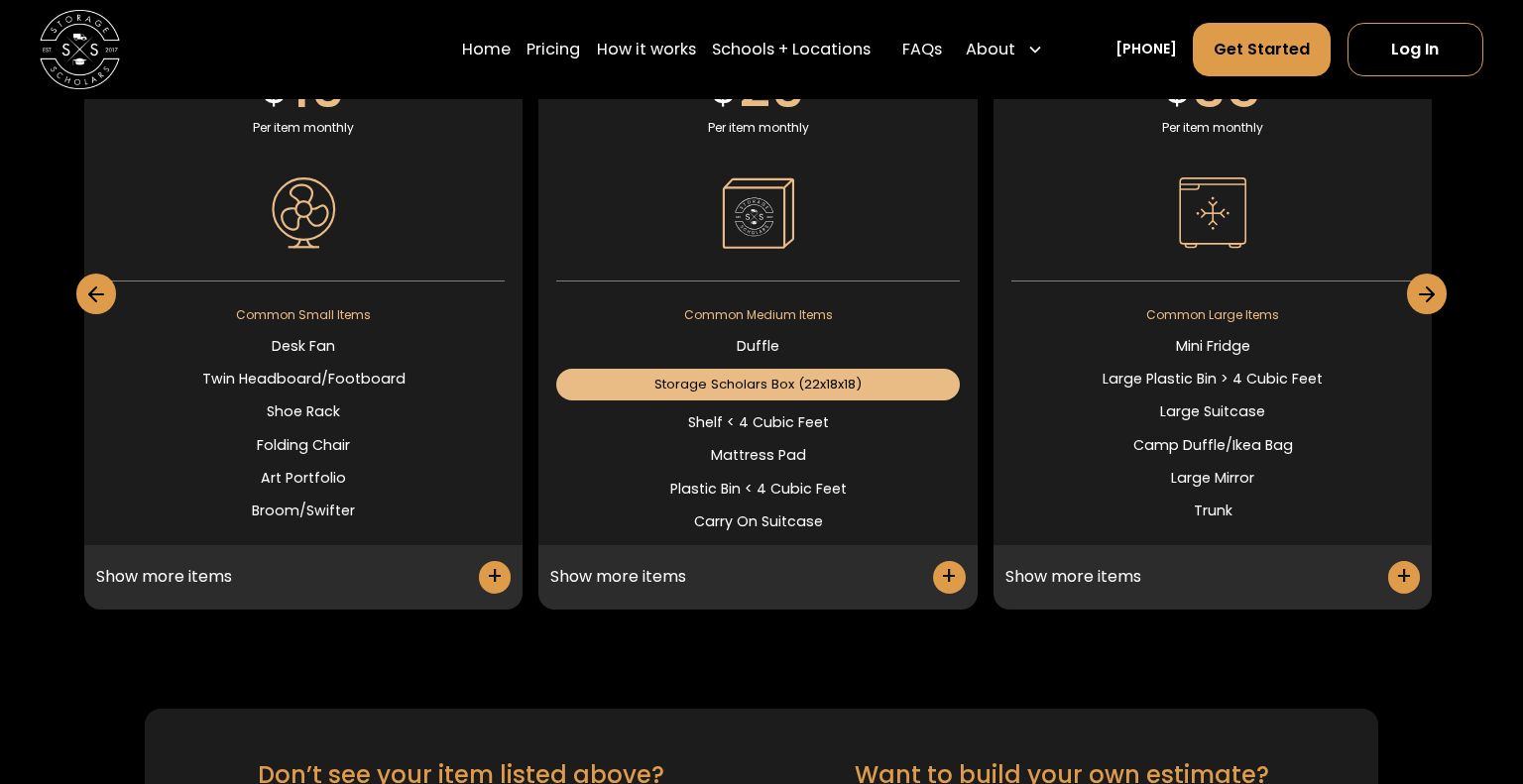 click on "Shelf < 4 Cubic Feet" at bounding box center (758, 422) 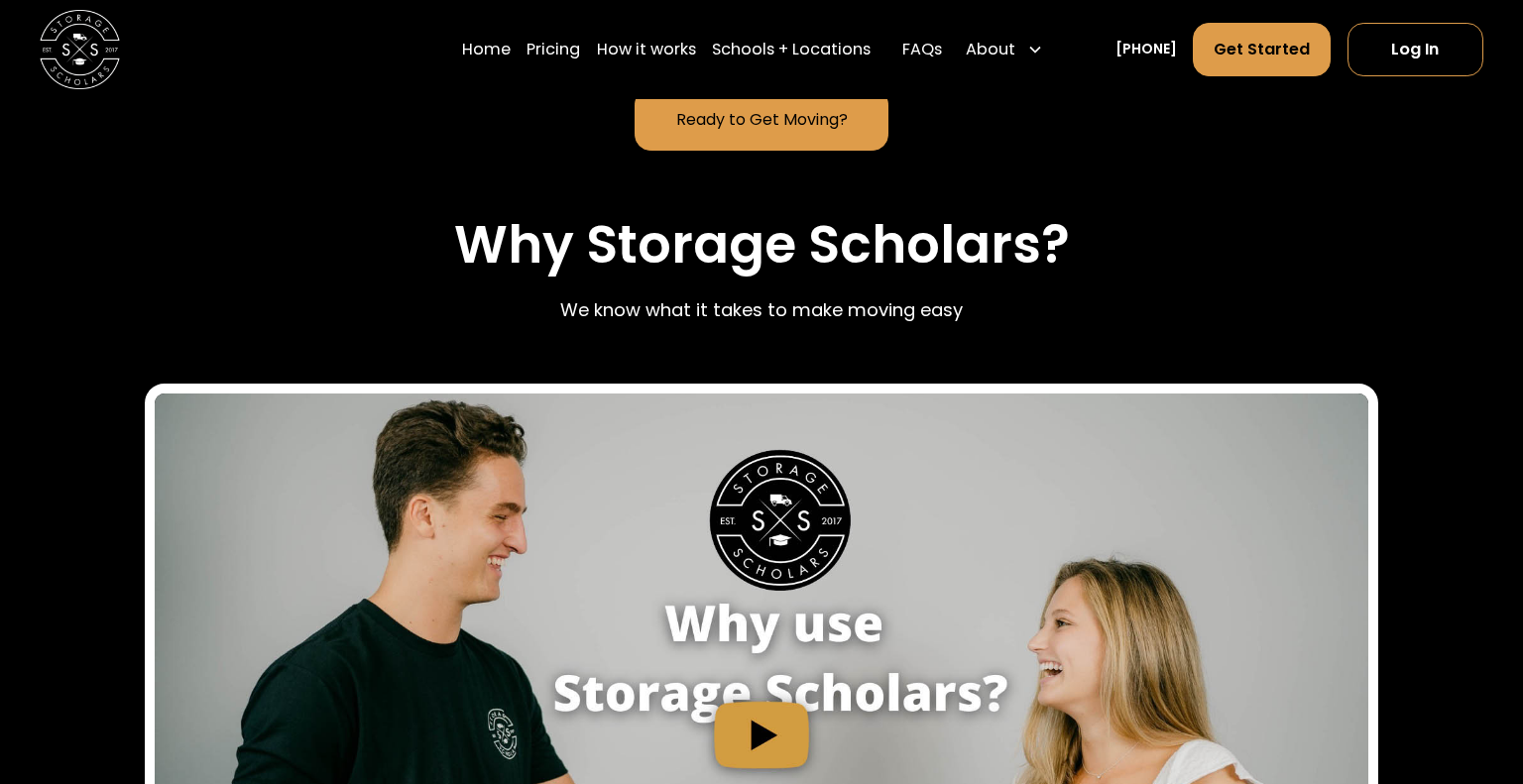 scroll, scrollTop: 1875, scrollLeft: 0, axis: vertical 